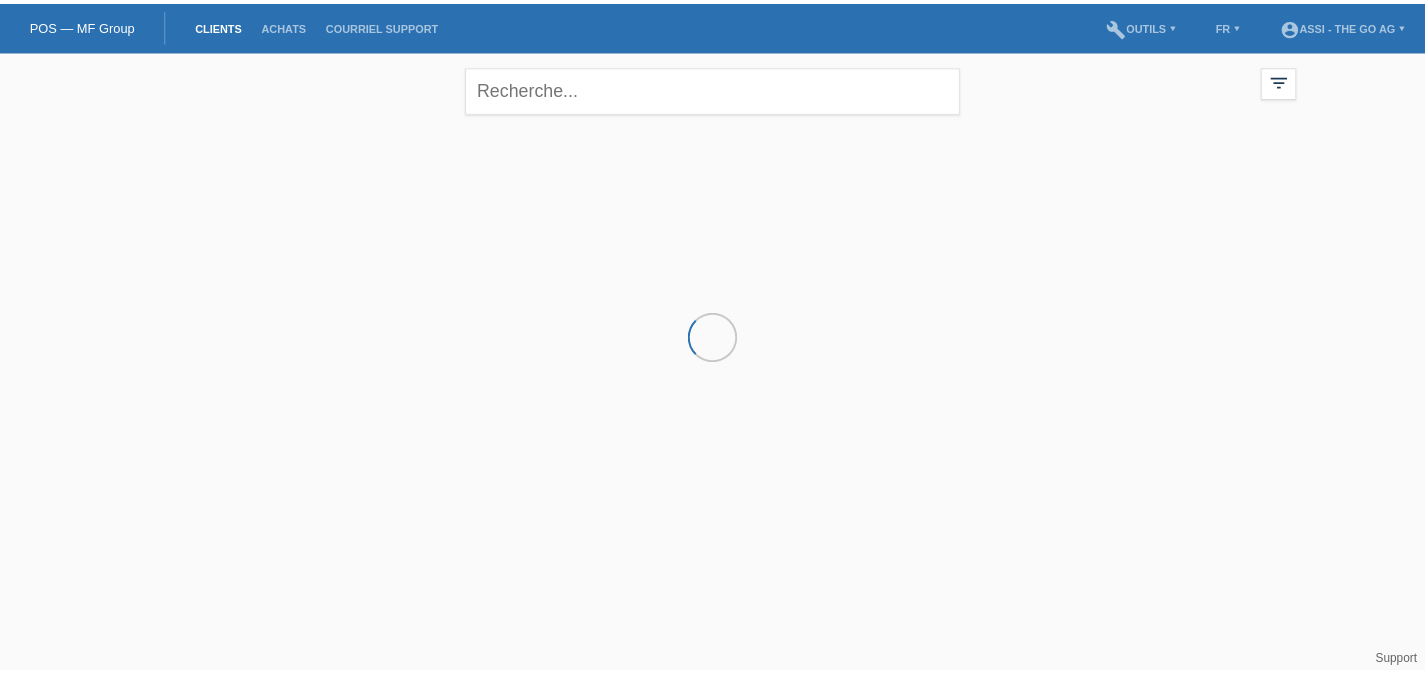 scroll, scrollTop: 0, scrollLeft: 0, axis: both 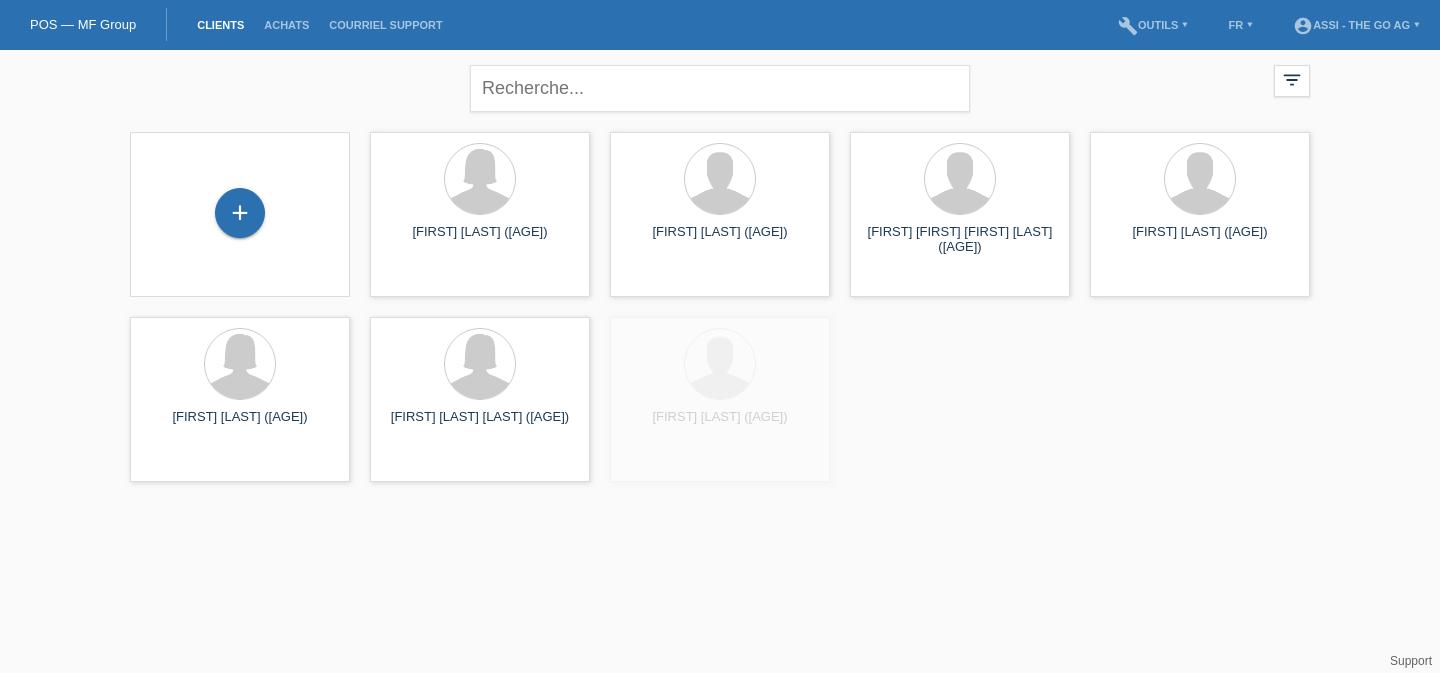 click on "+" at bounding box center [240, 214] 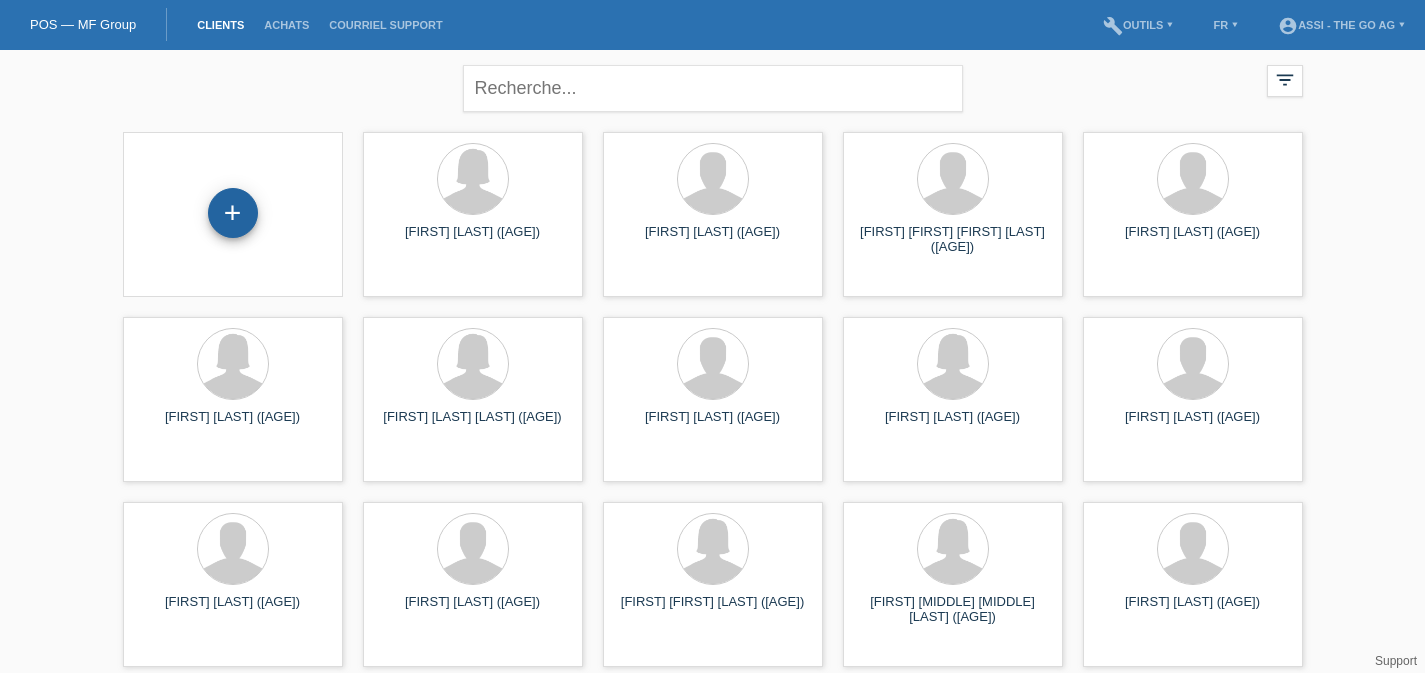click on "+" at bounding box center [233, 213] 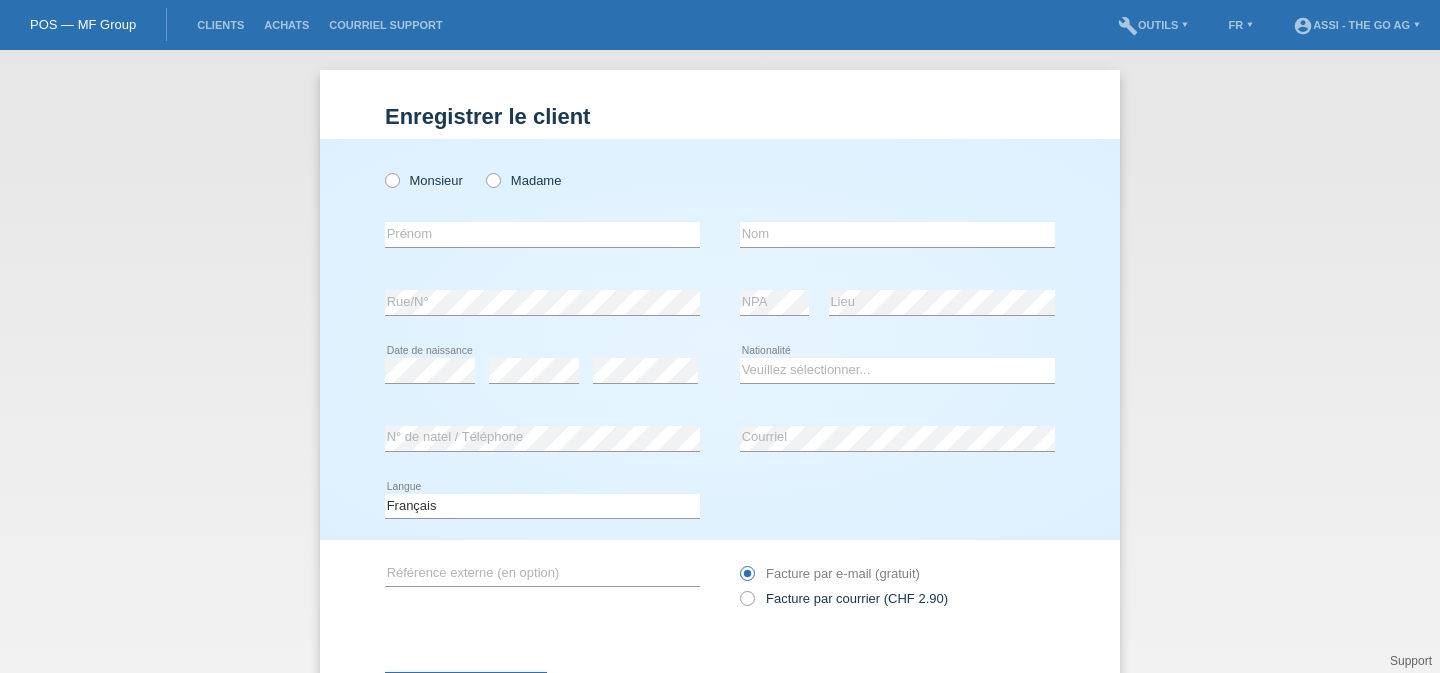 scroll, scrollTop: 0, scrollLeft: 0, axis: both 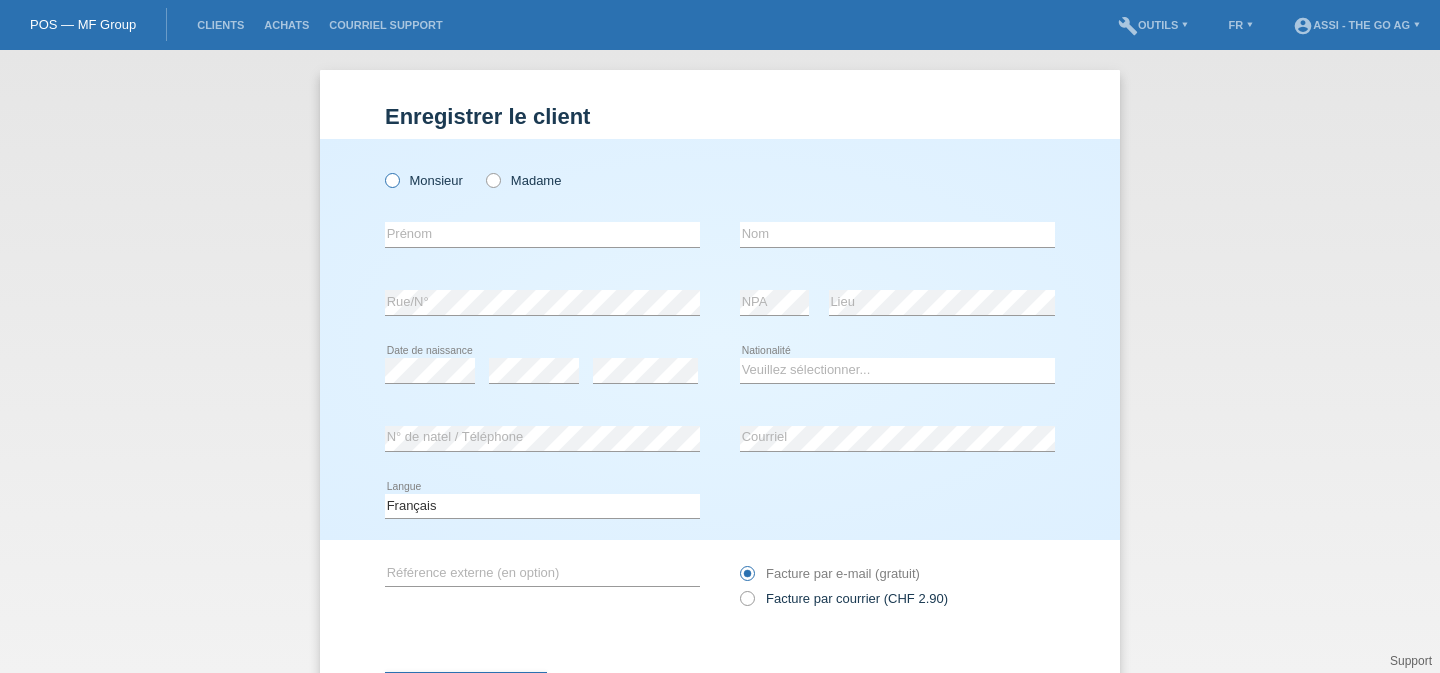 click at bounding box center [382, 170] 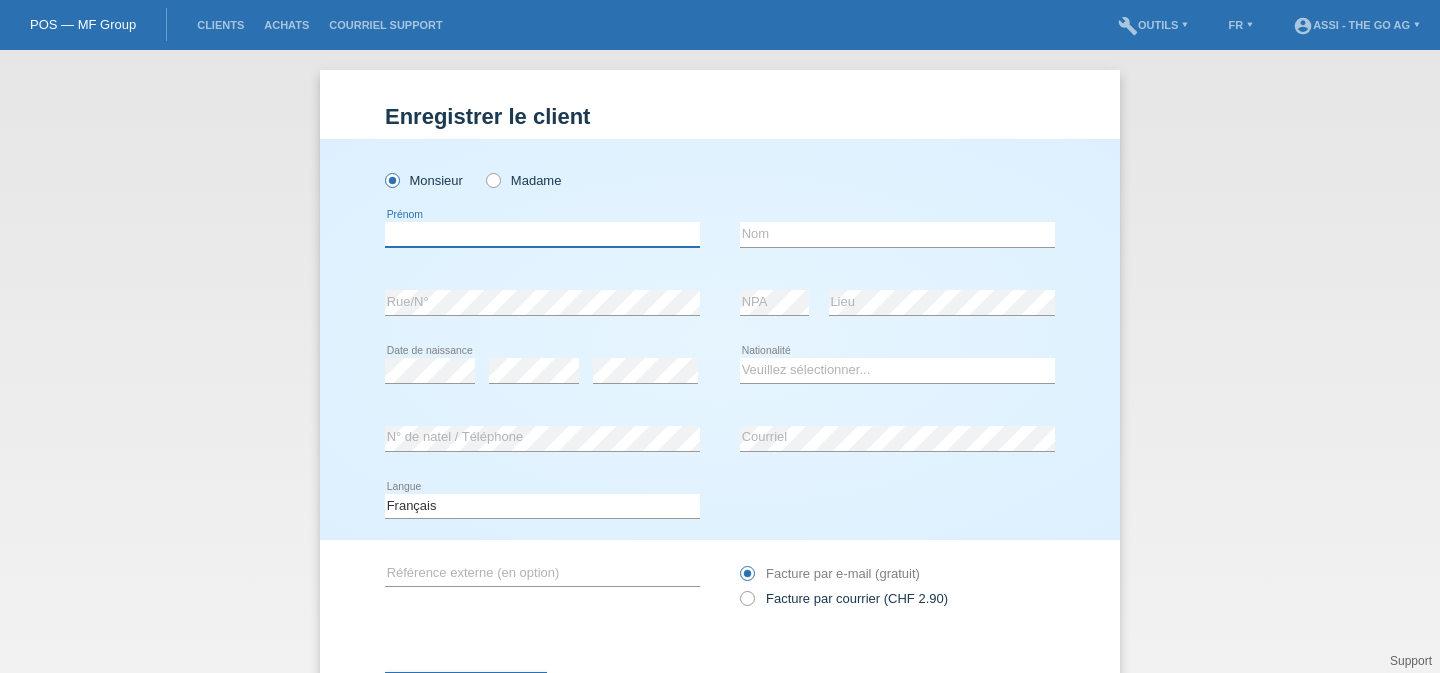 click at bounding box center (542, 234) 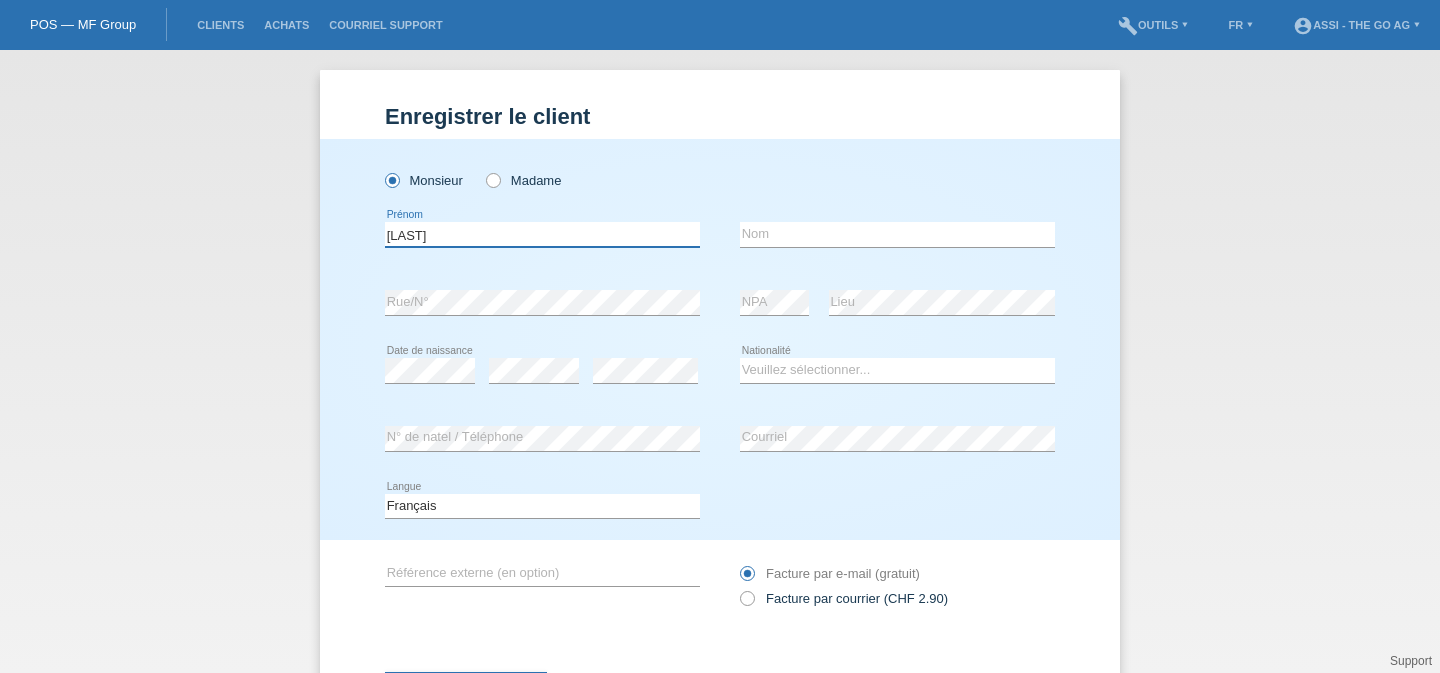 type on "[LAST]" 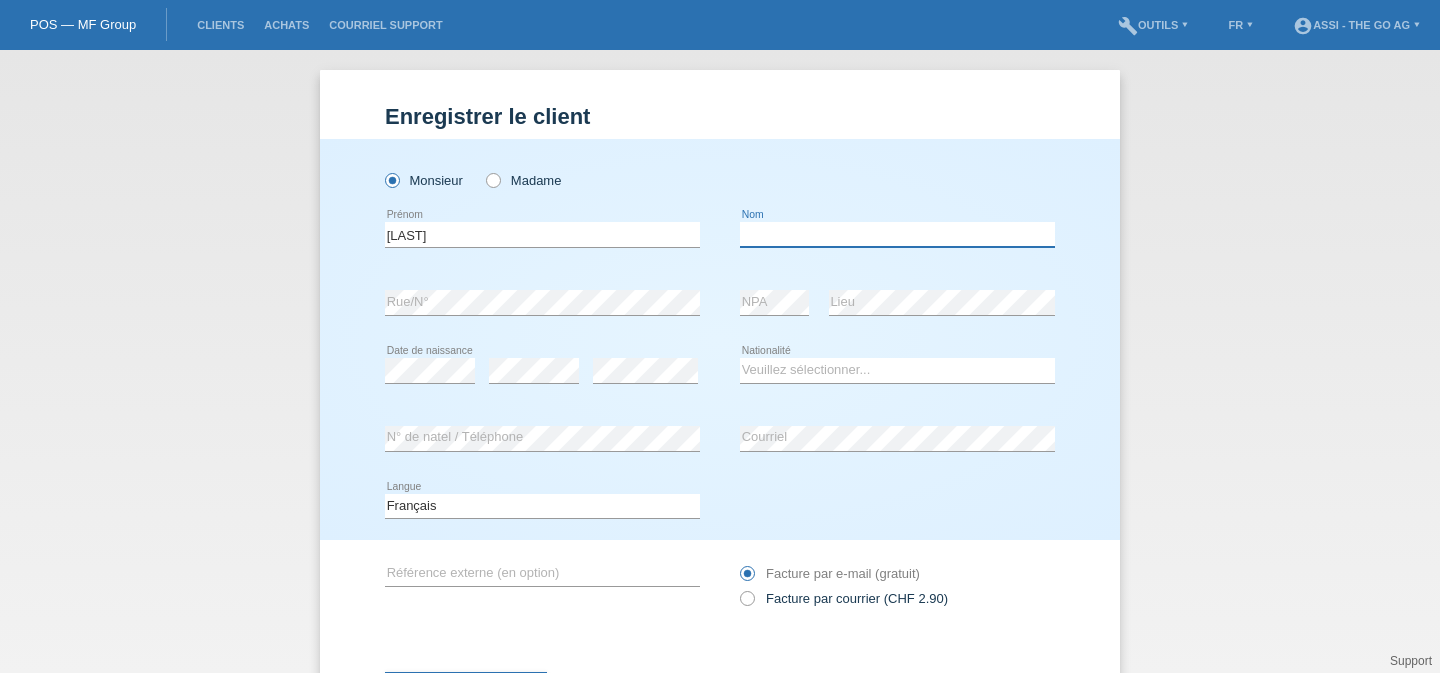 click at bounding box center [897, 234] 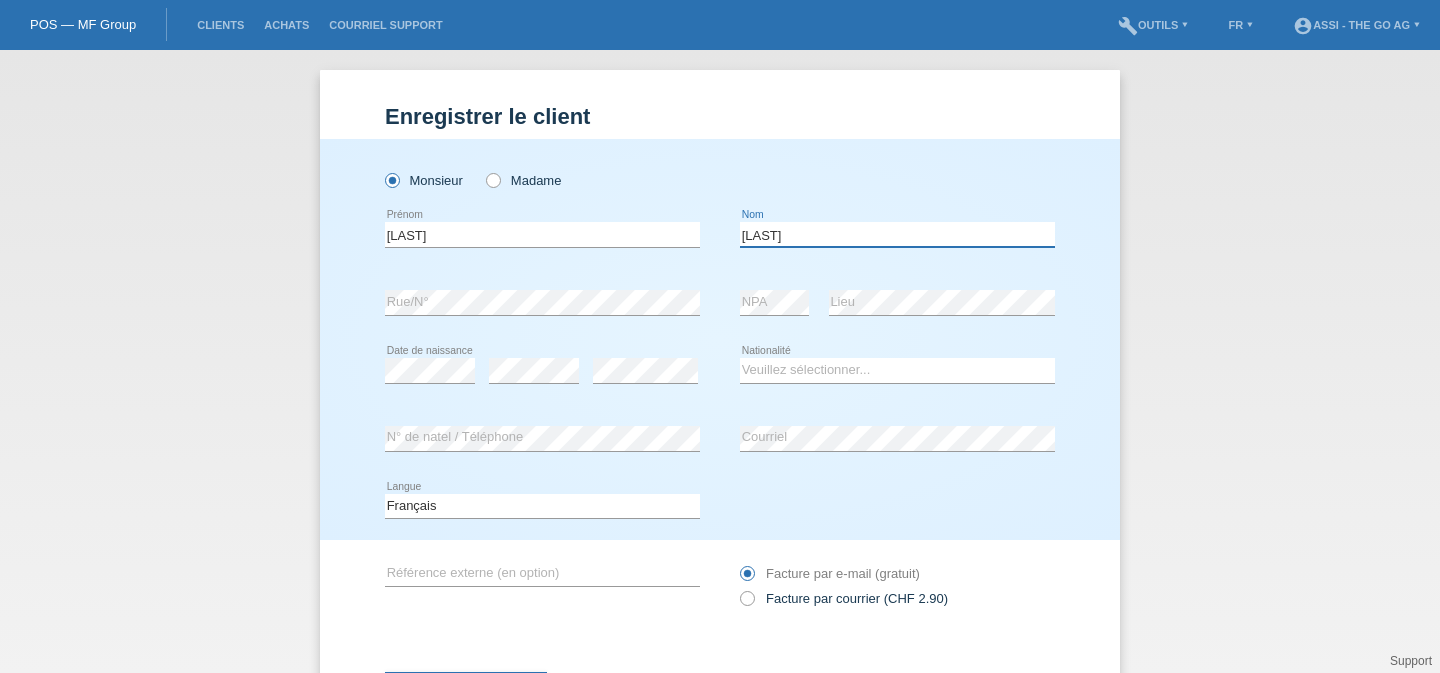 type on "[LAST]" 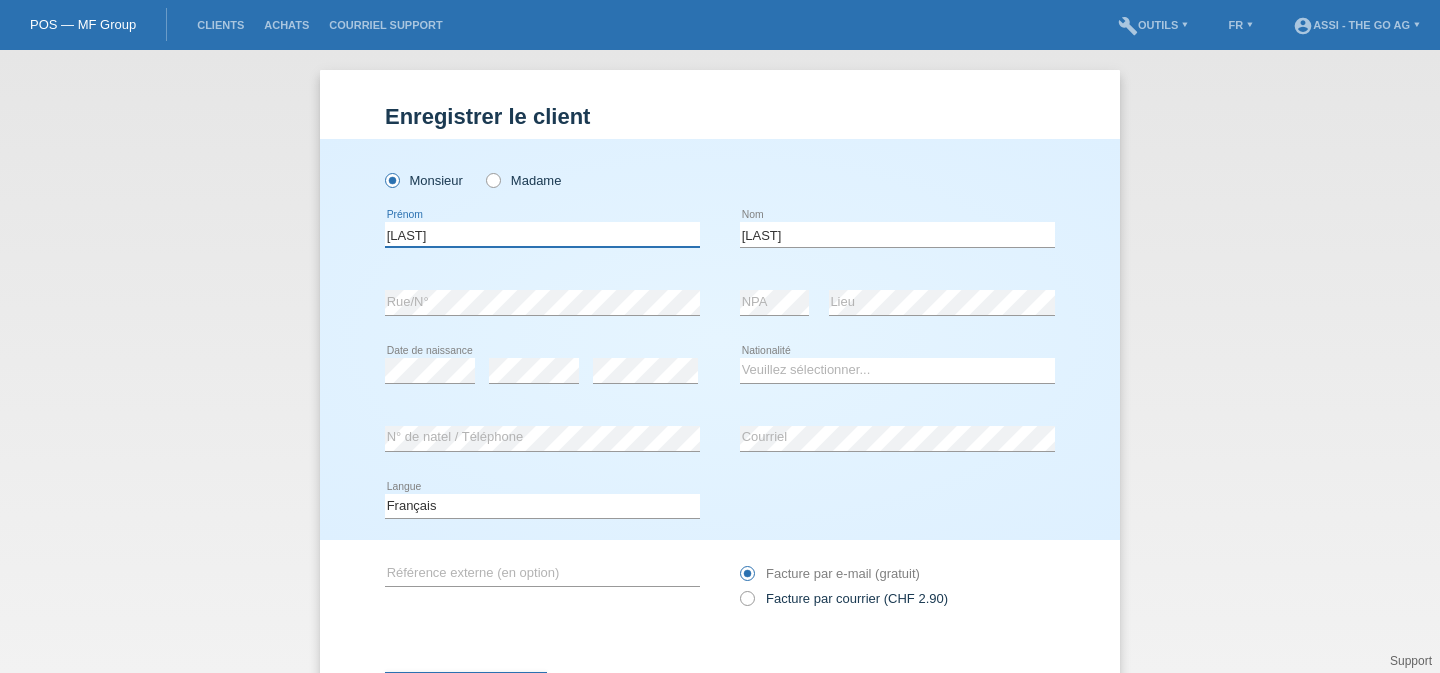 drag, startPoint x: 448, startPoint y: 235, endPoint x: 20, endPoint y: 212, distance: 428.61755 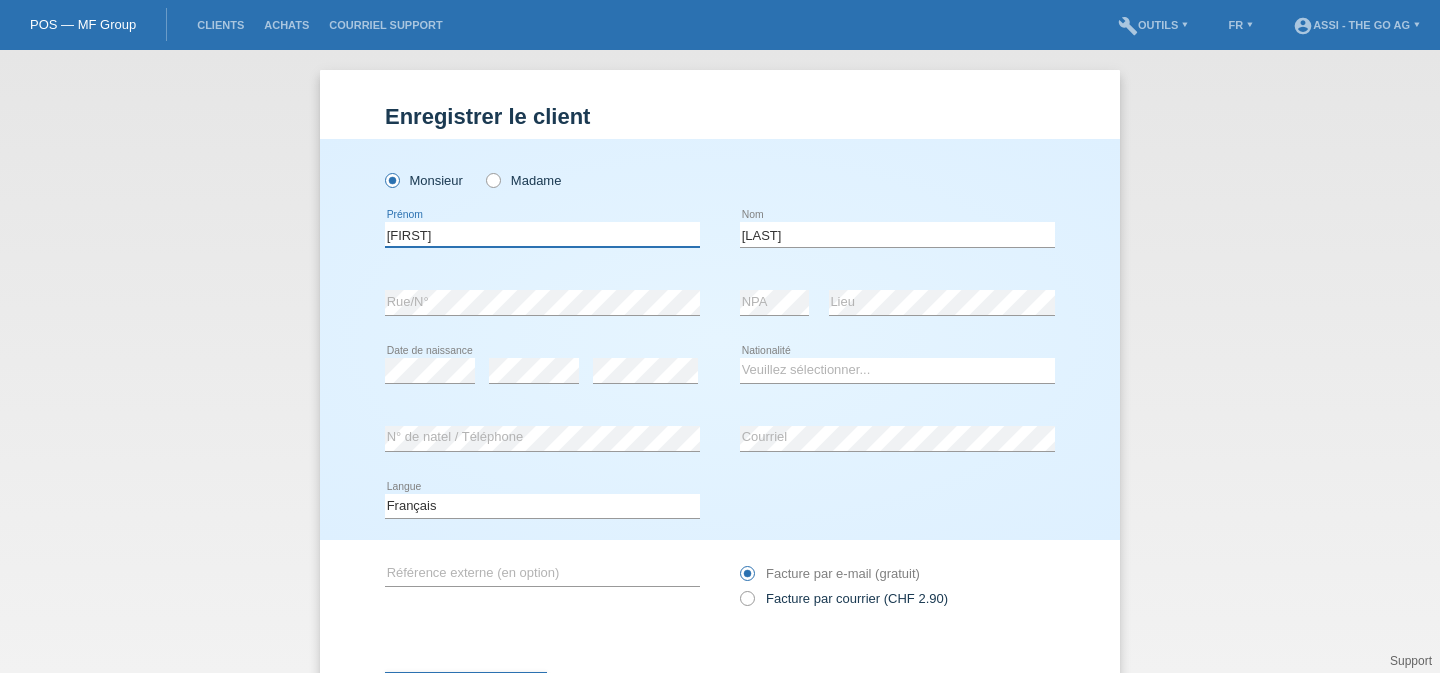 type on "[FIRST]" 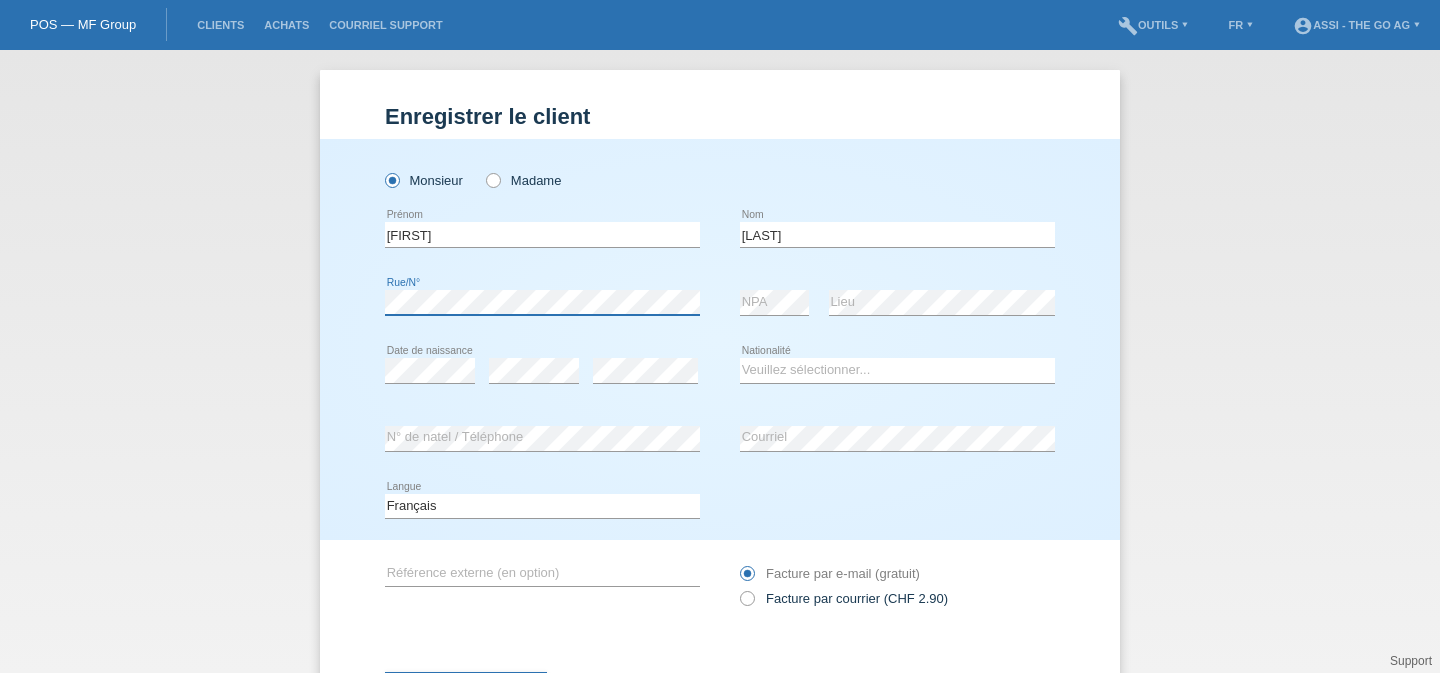 click on "Enregistrer le client
Enregistrer le client
Enregistrer le client
Monsieur
Madame
error" at bounding box center [720, 361] 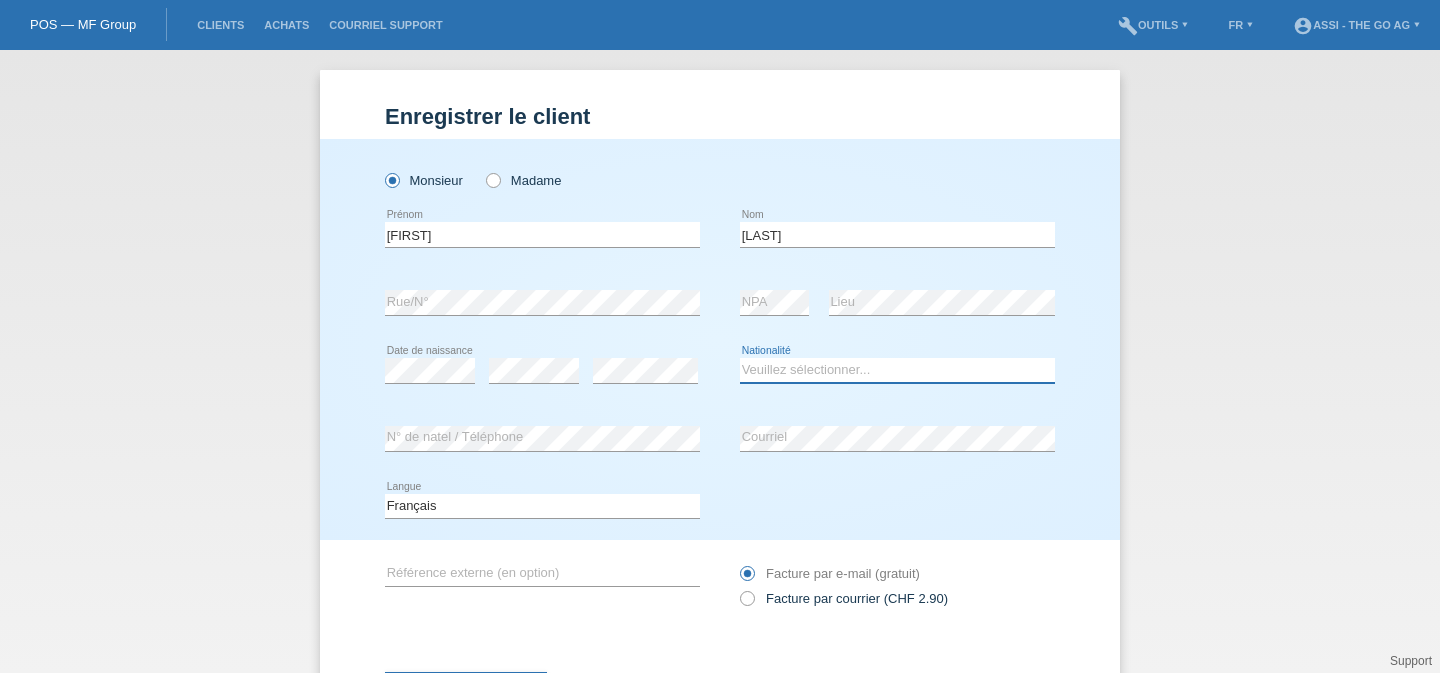 click on "Veuillez sélectionner...
Suisse
Allemagne
Autriche
Liechtenstein
------------
Afghanistan
Afrique du Sud
Åland
Albanie
Algérie Allemagne Andorre Angola Anguilla Antarctique Antigua-et-Barbuda Argentine" at bounding box center (897, 370) 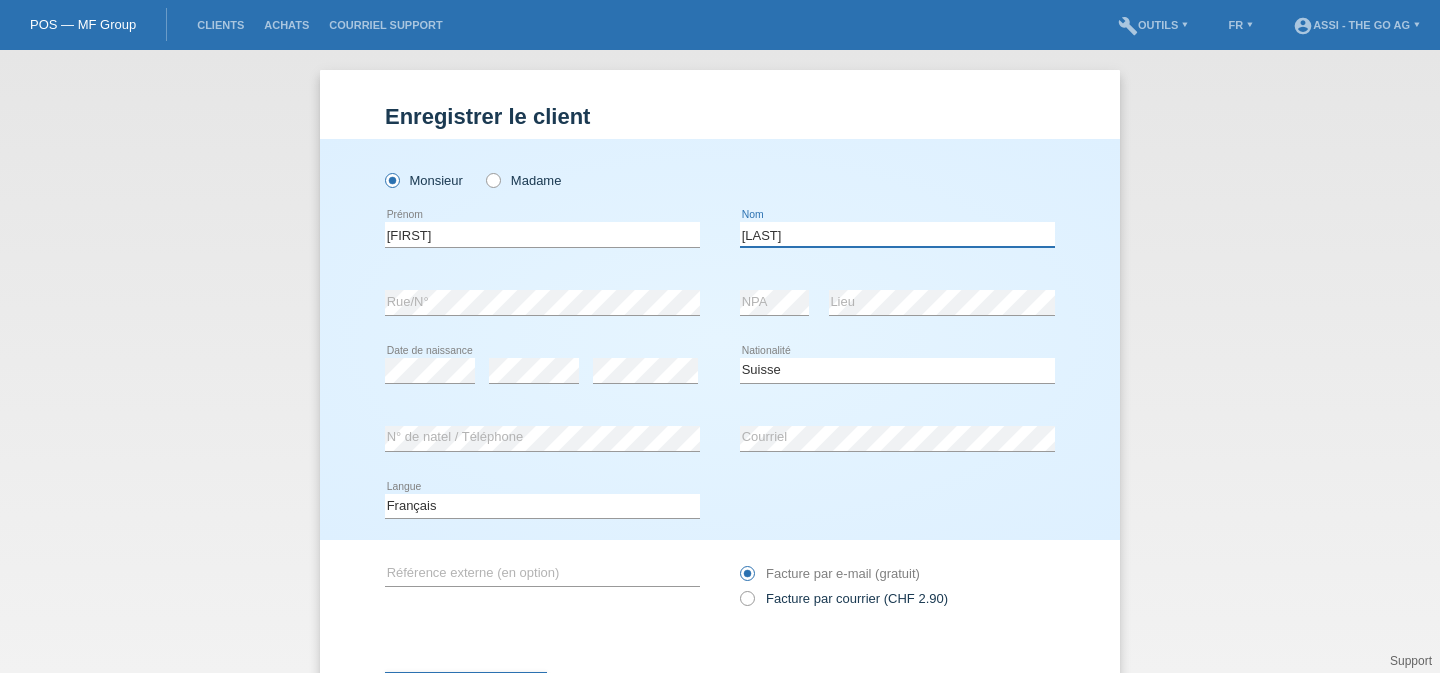 click on "[LAST]" at bounding box center [897, 234] 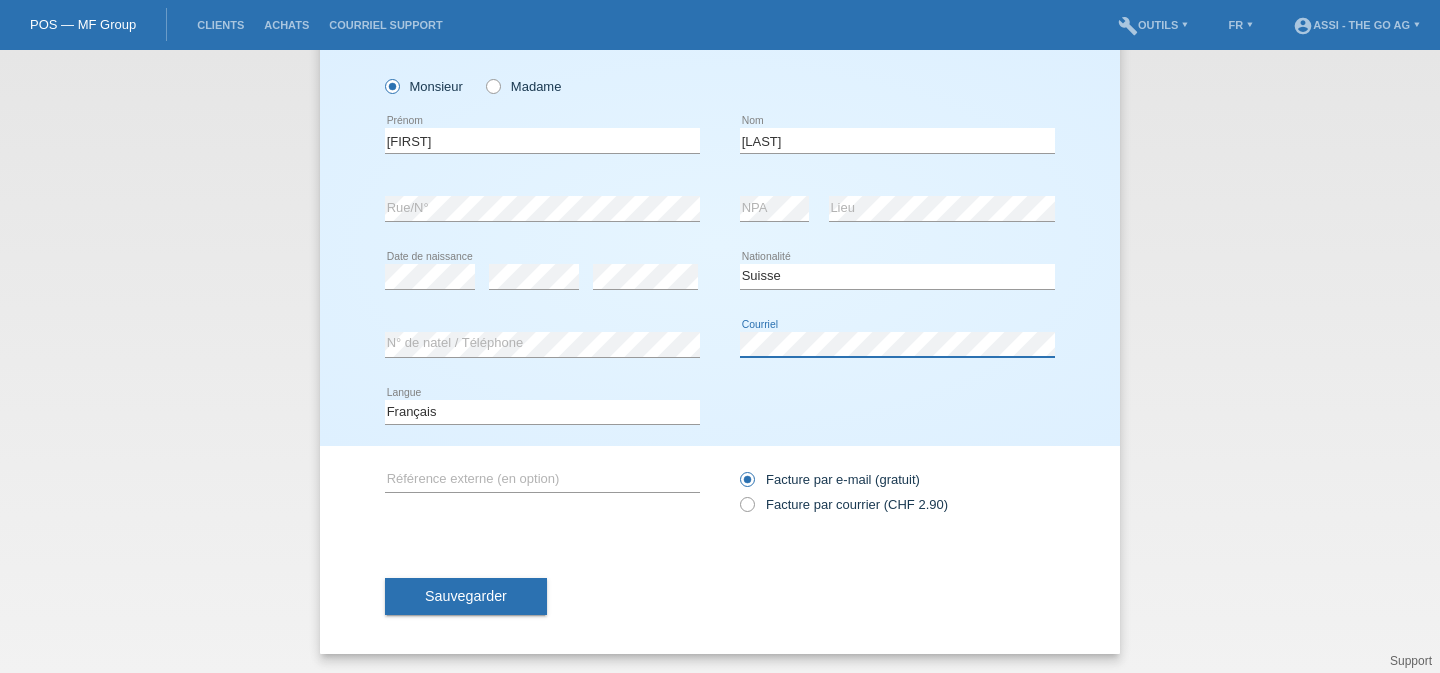 scroll, scrollTop: 95, scrollLeft: 0, axis: vertical 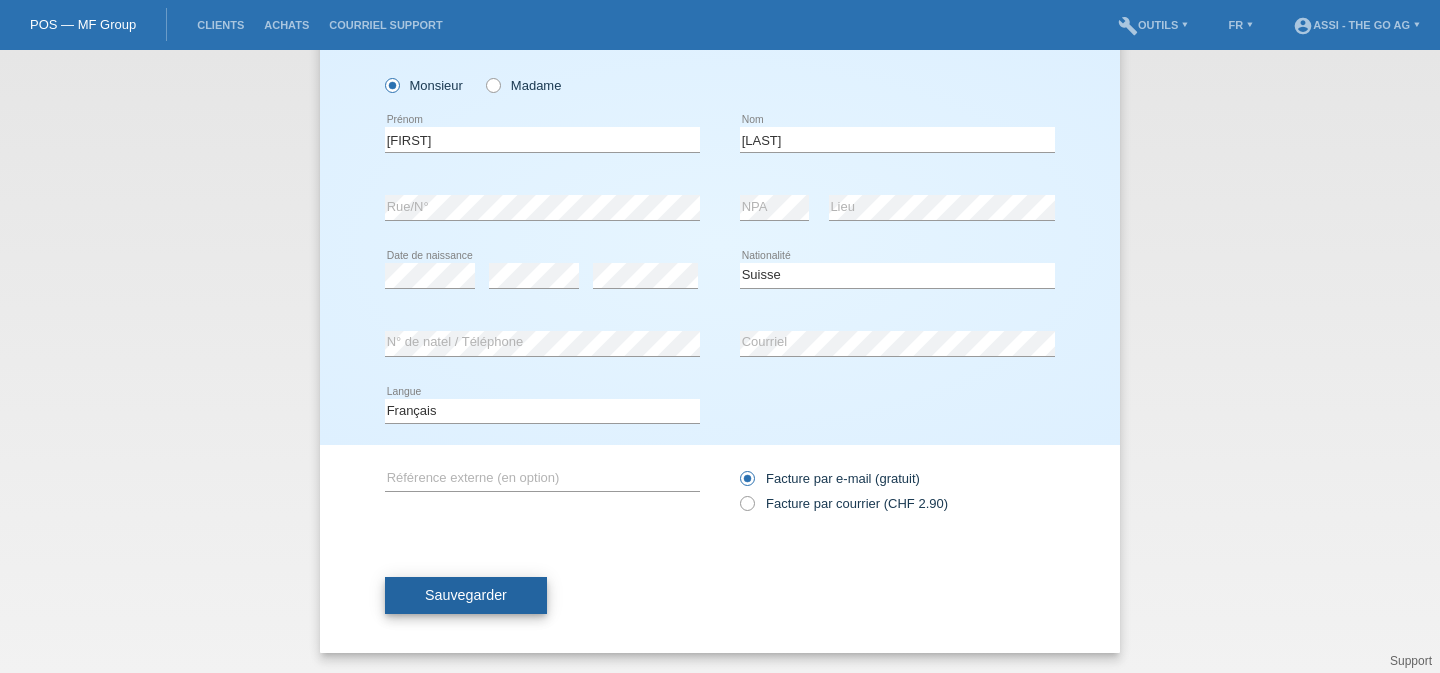 click on "Sauvegarder" at bounding box center [466, 596] 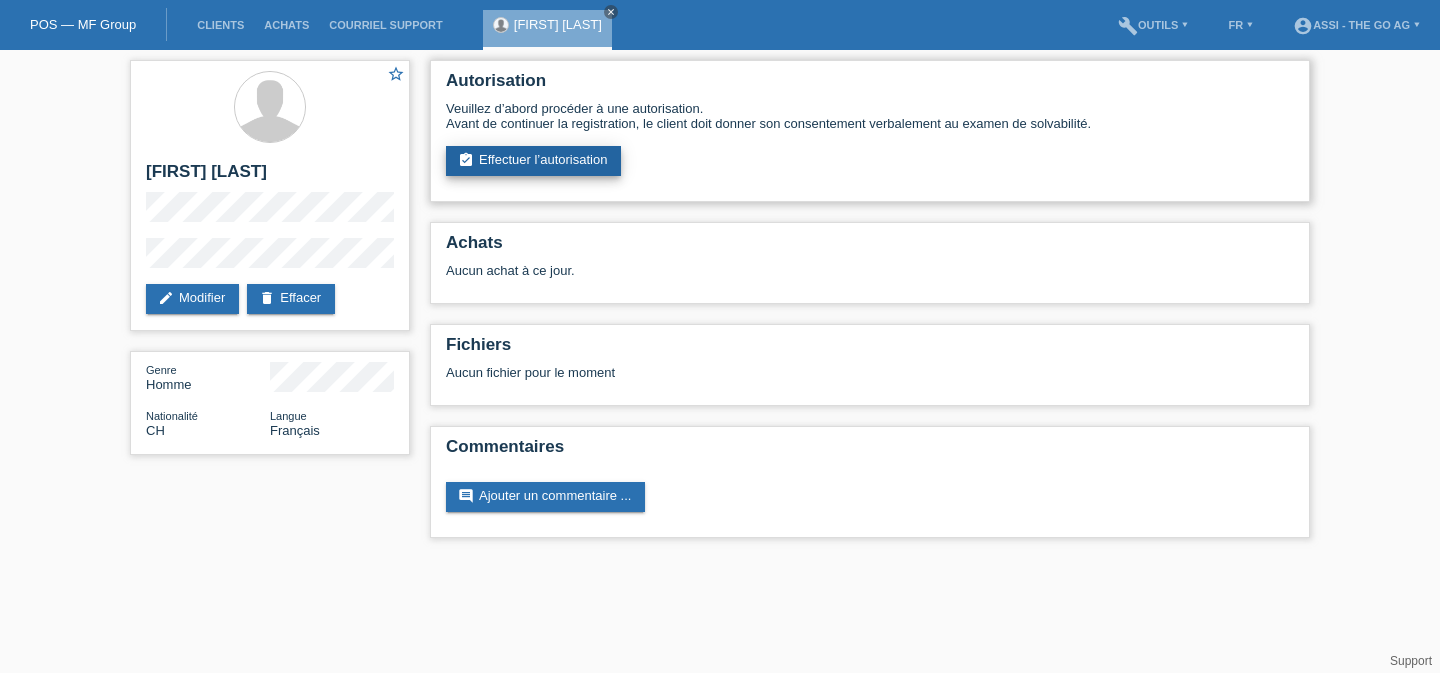 scroll, scrollTop: 0, scrollLeft: 0, axis: both 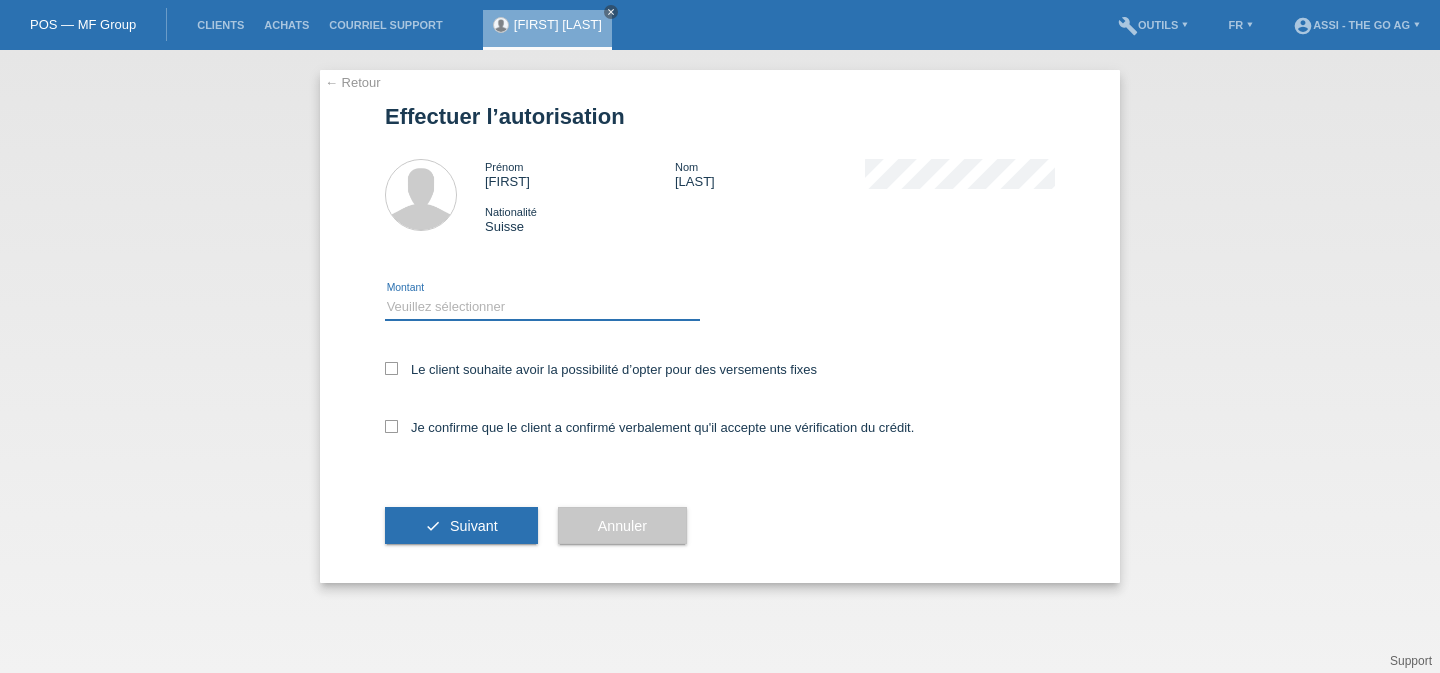 click on "Veuillez sélectionner
CHF 1.00 - CHF 499.00
CHF 500.00 - CHF 1'999.00
CHF 2'000.00 - CHF 10'000.00" at bounding box center (542, 307) 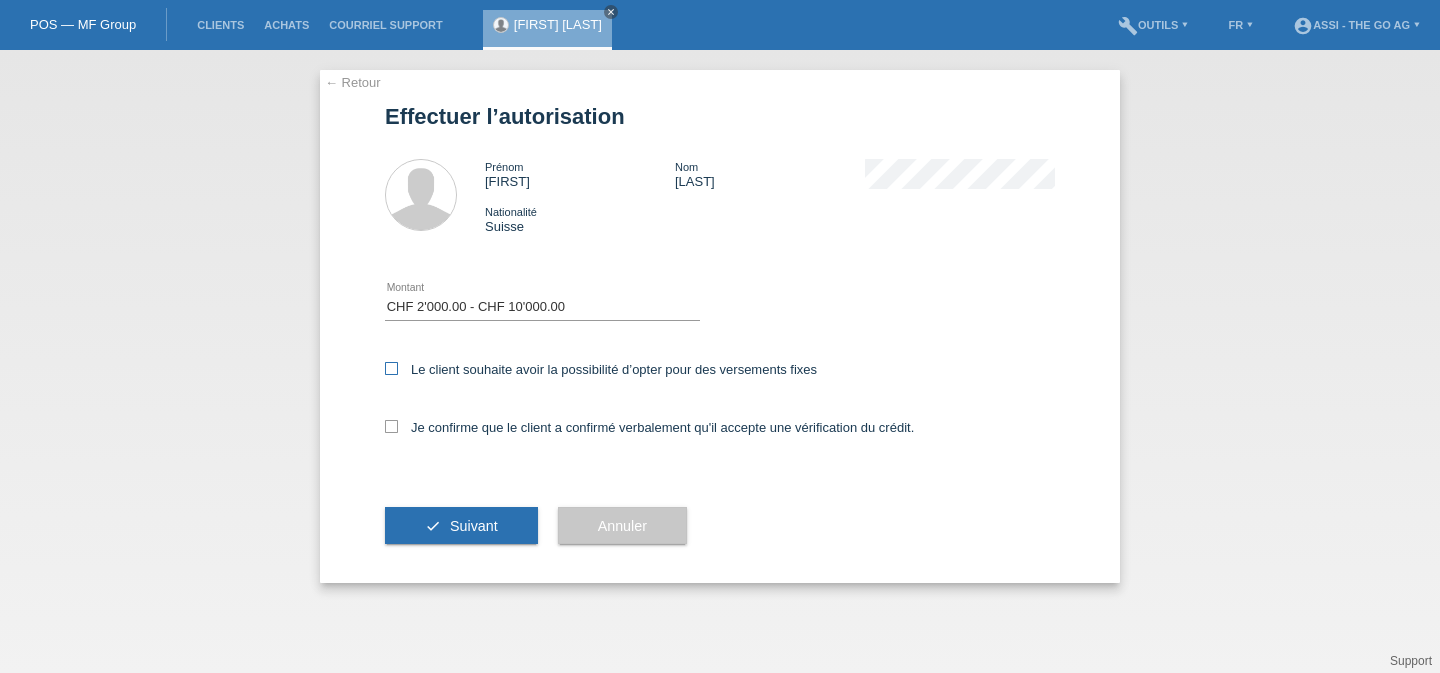 click at bounding box center [391, 368] 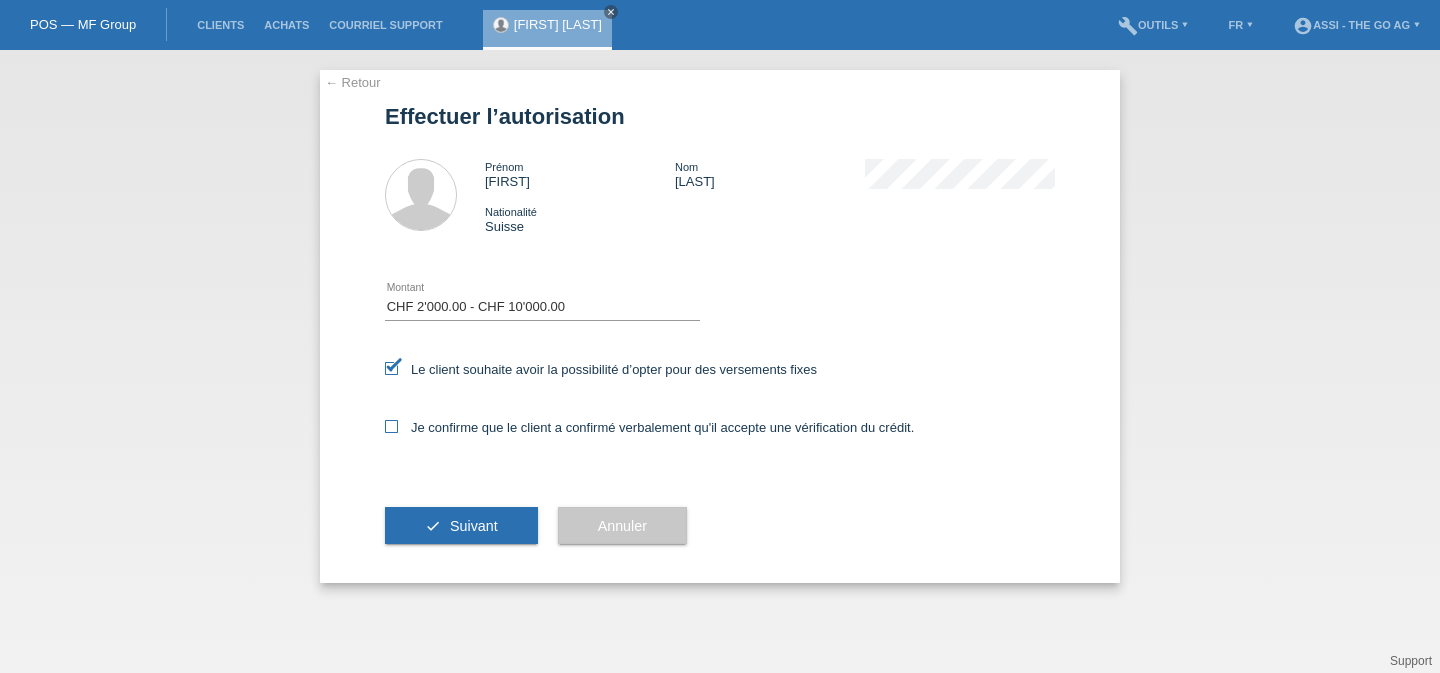 click at bounding box center [391, 426] 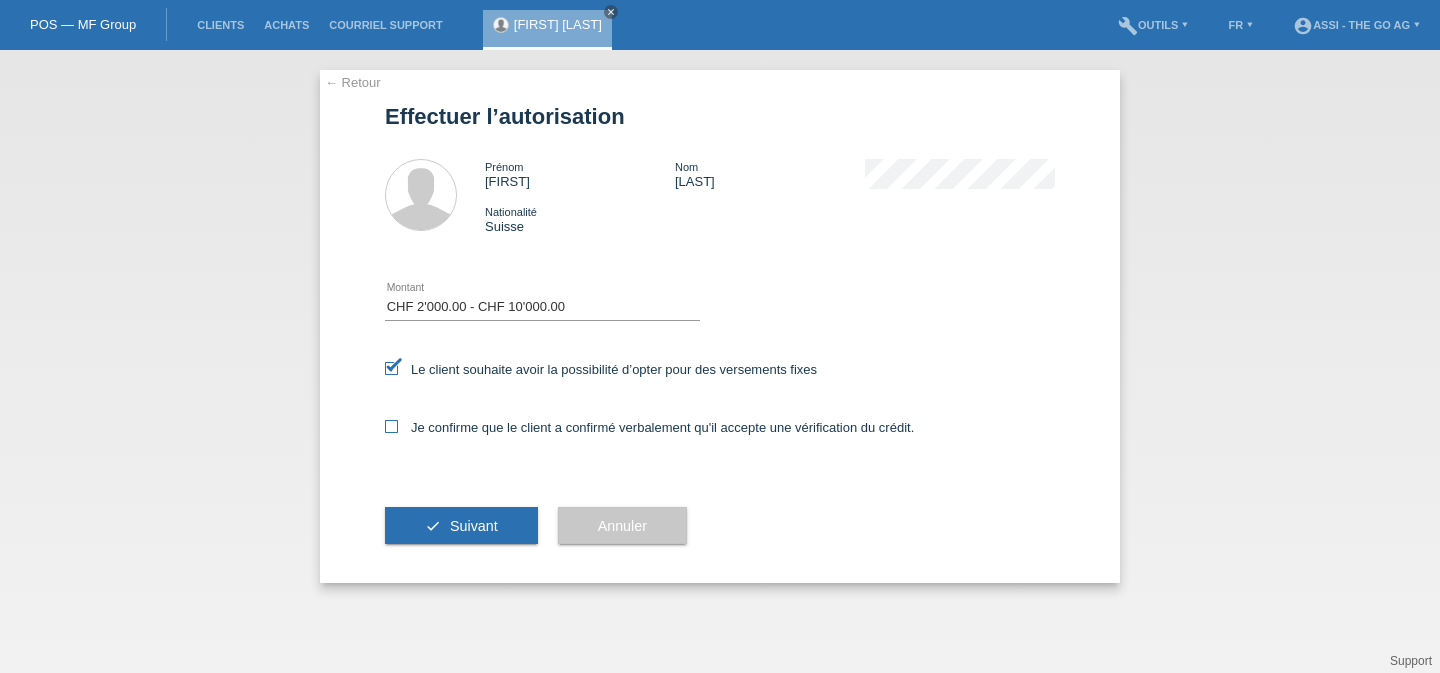 checkbox on "true" 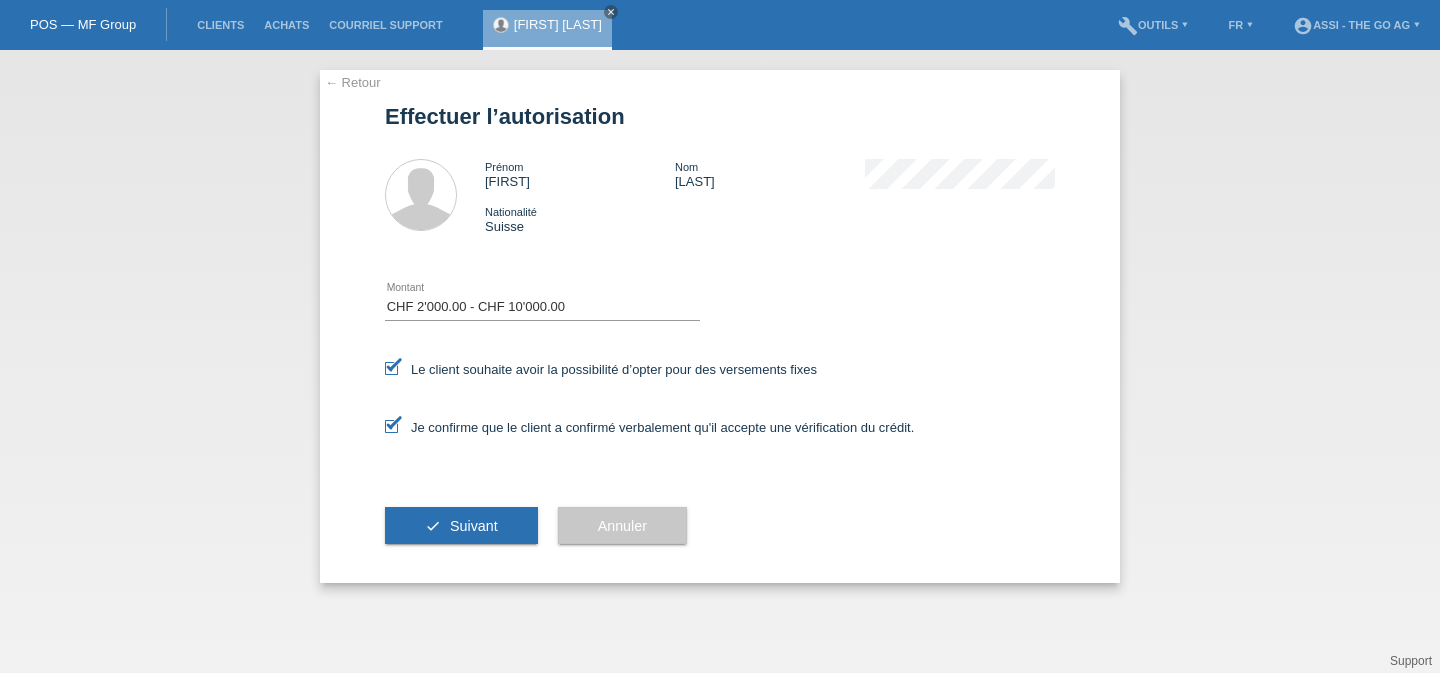 click on "check   Suivant" at bounding box center (461, 526) 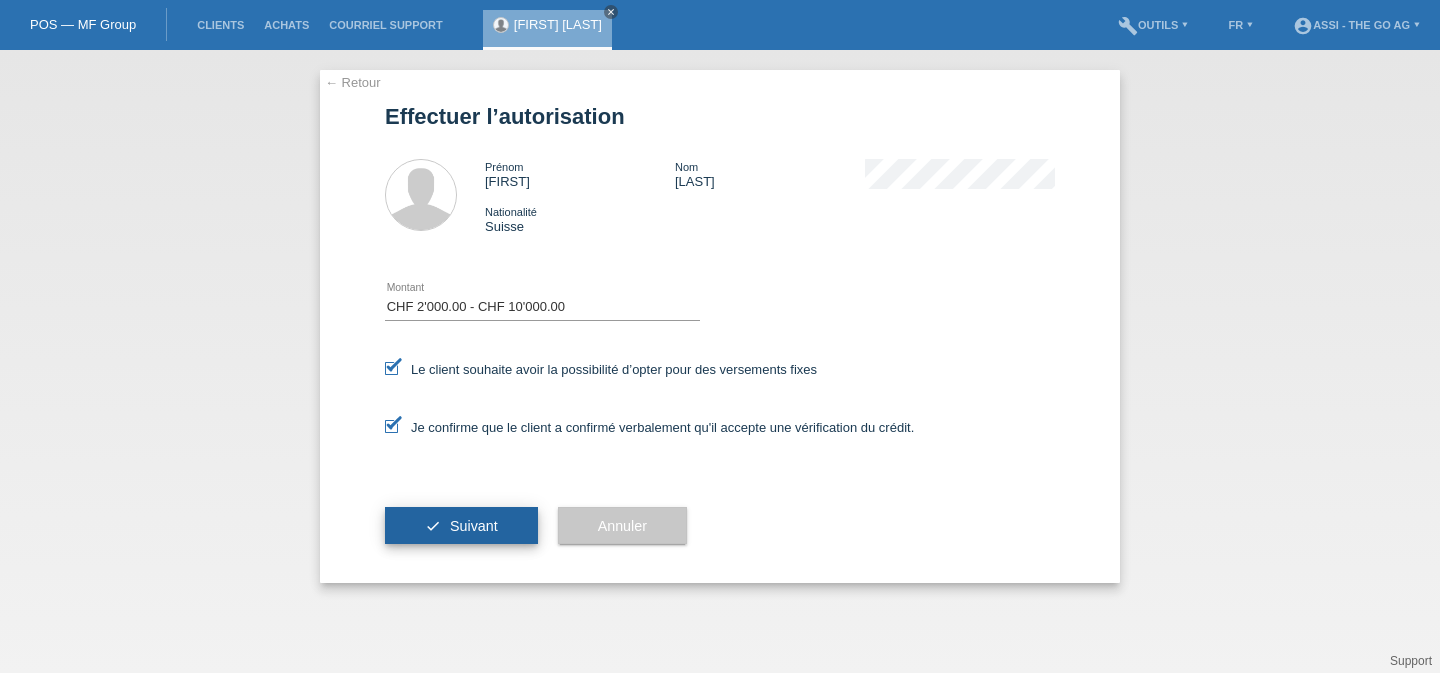 click on "check   Suivant" at bounding box center (461, 526) 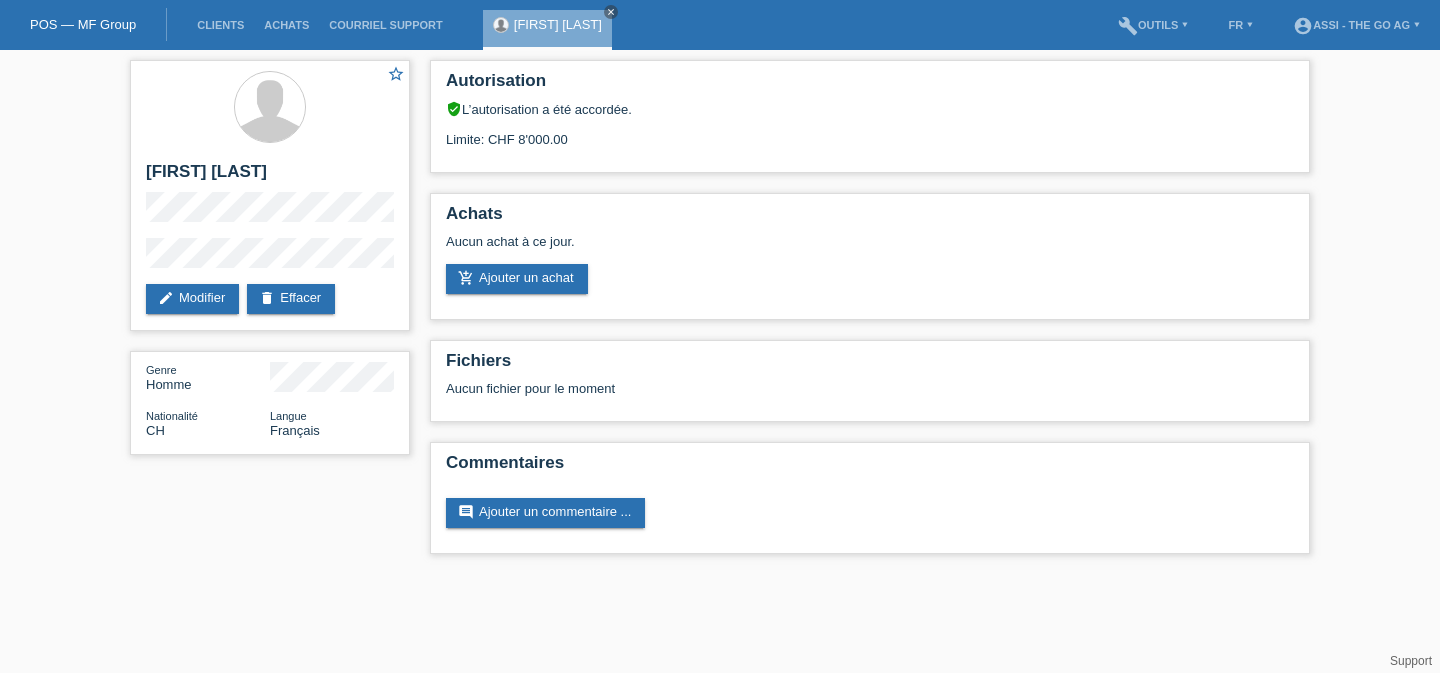 scroll, scrollTop: 0, scrollLeft: 0, axis: both 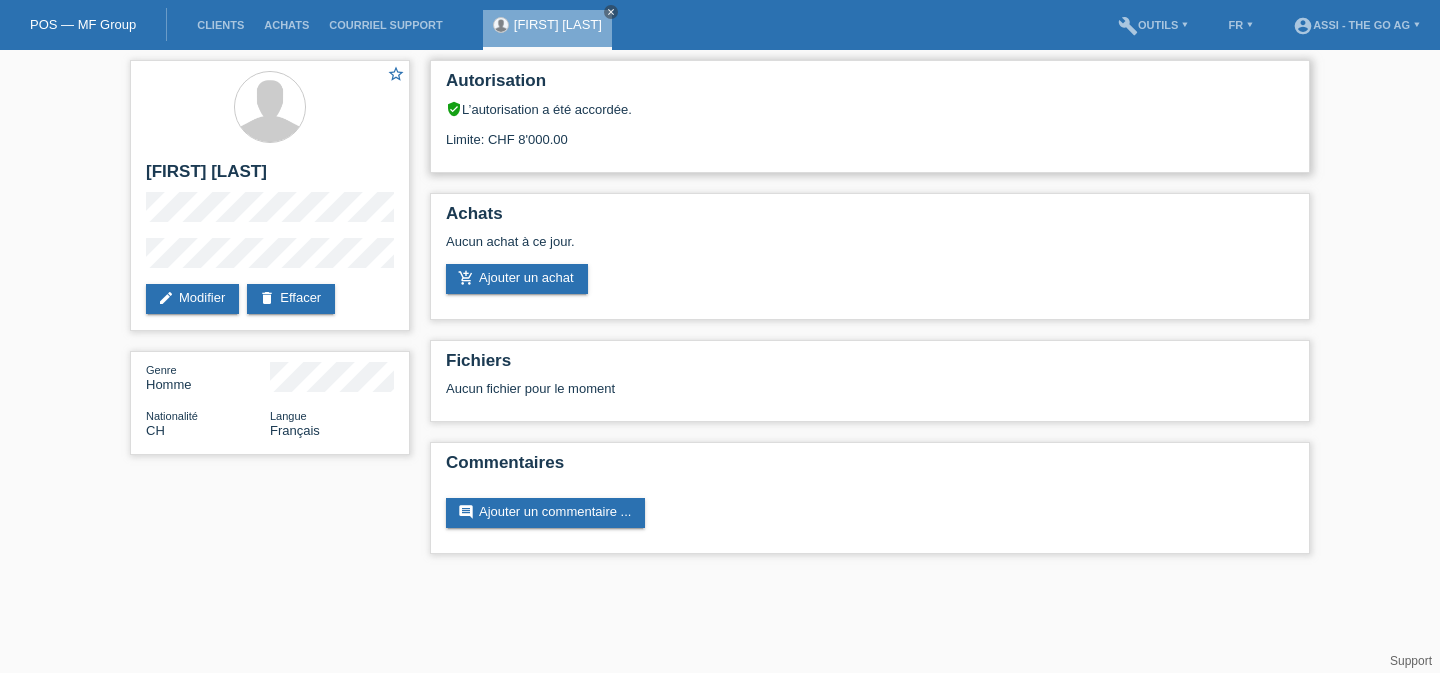 drag, startPoint x: 475, startPoint y: 110, endPoint x: 641, endPoint y: 112, distance: 166.01205 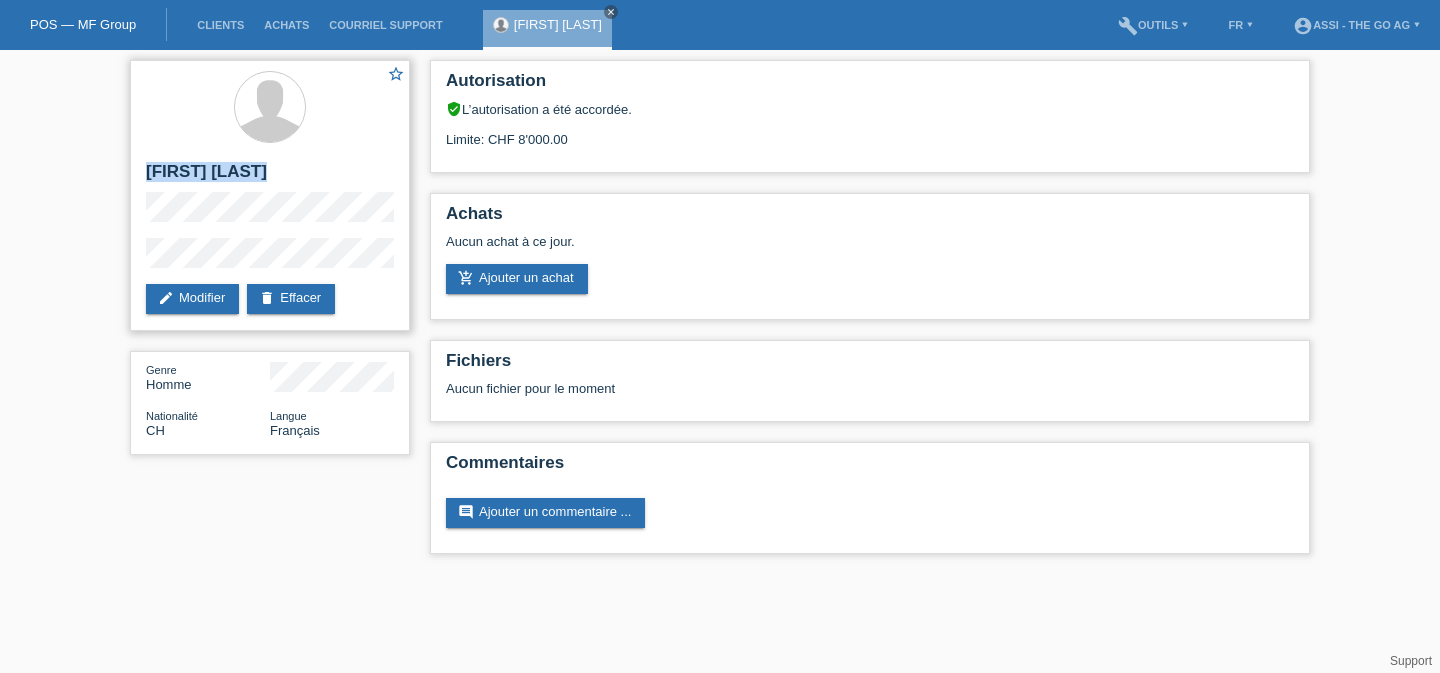 click on "star_border
Laurent Hofstetter
edit  Modifier
delete  Effacer" at bounding box center (270, 195) 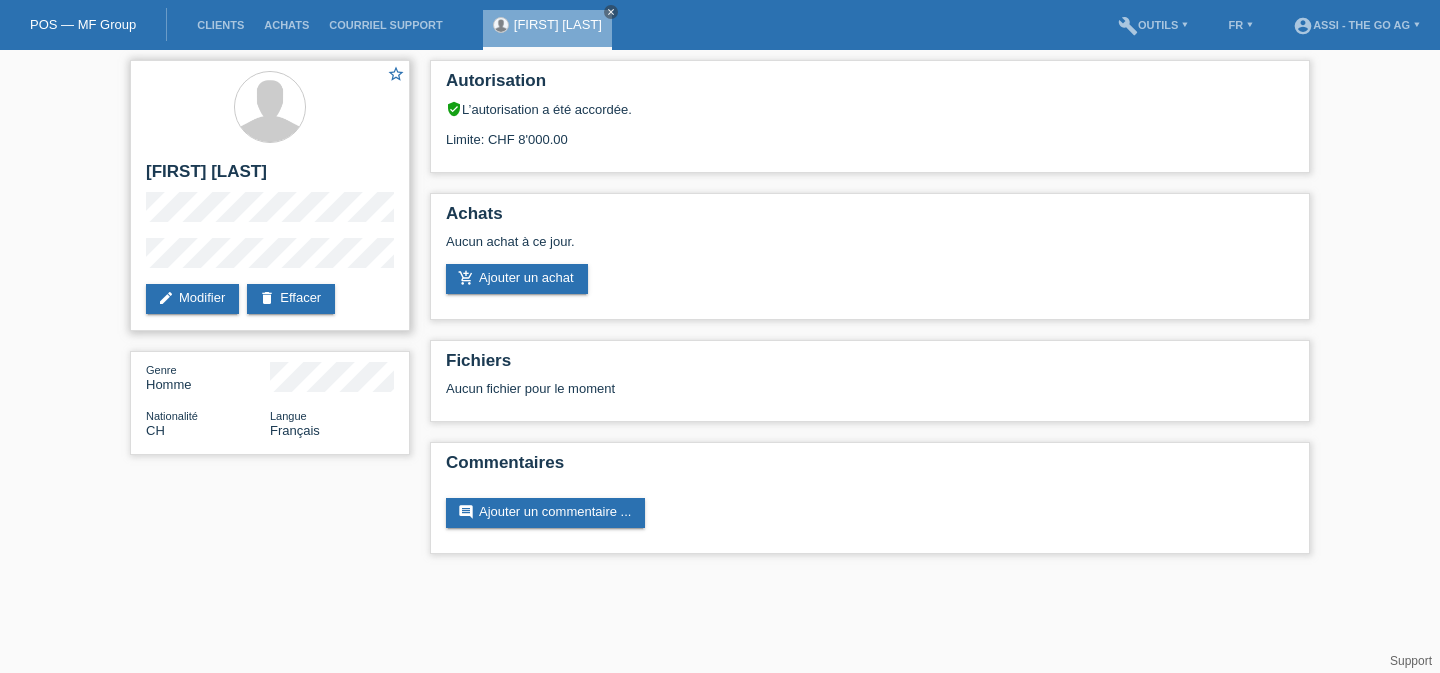 click at bounding box center (270, 108) 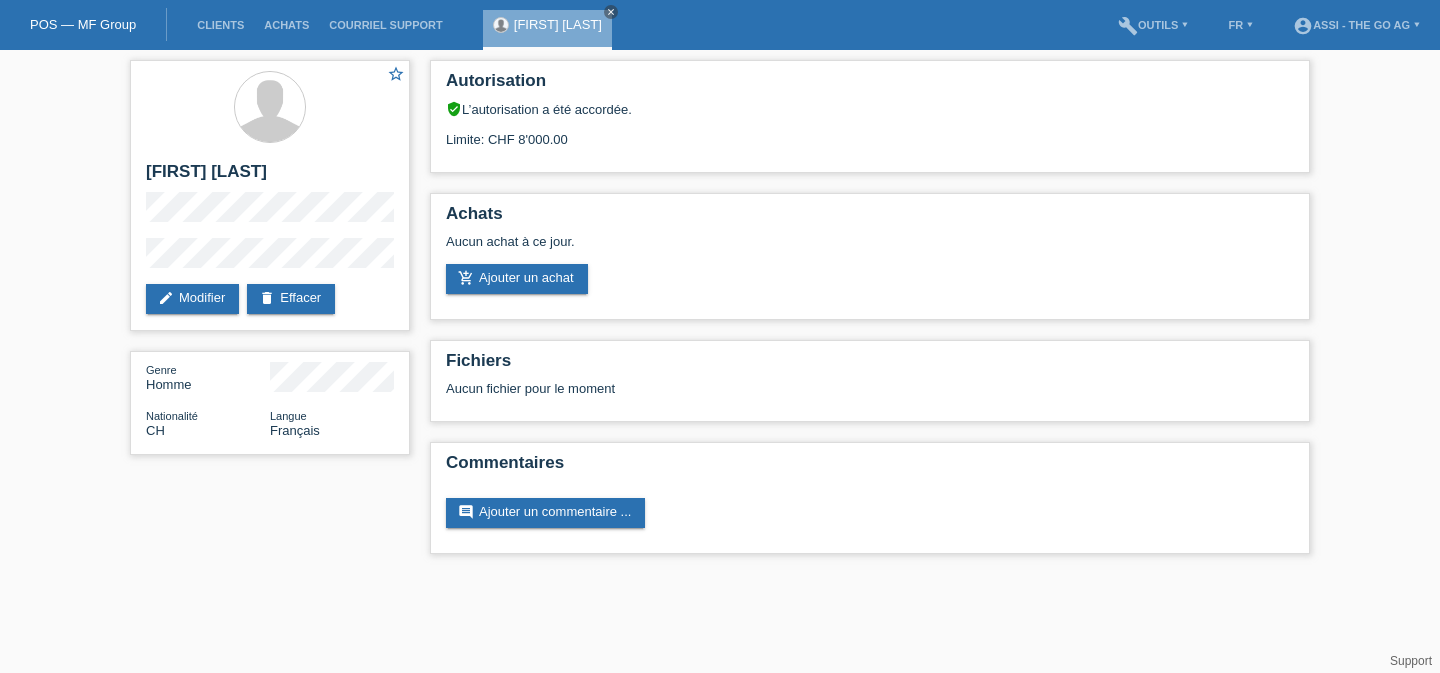 copy on "[FIRST] [LAST]" 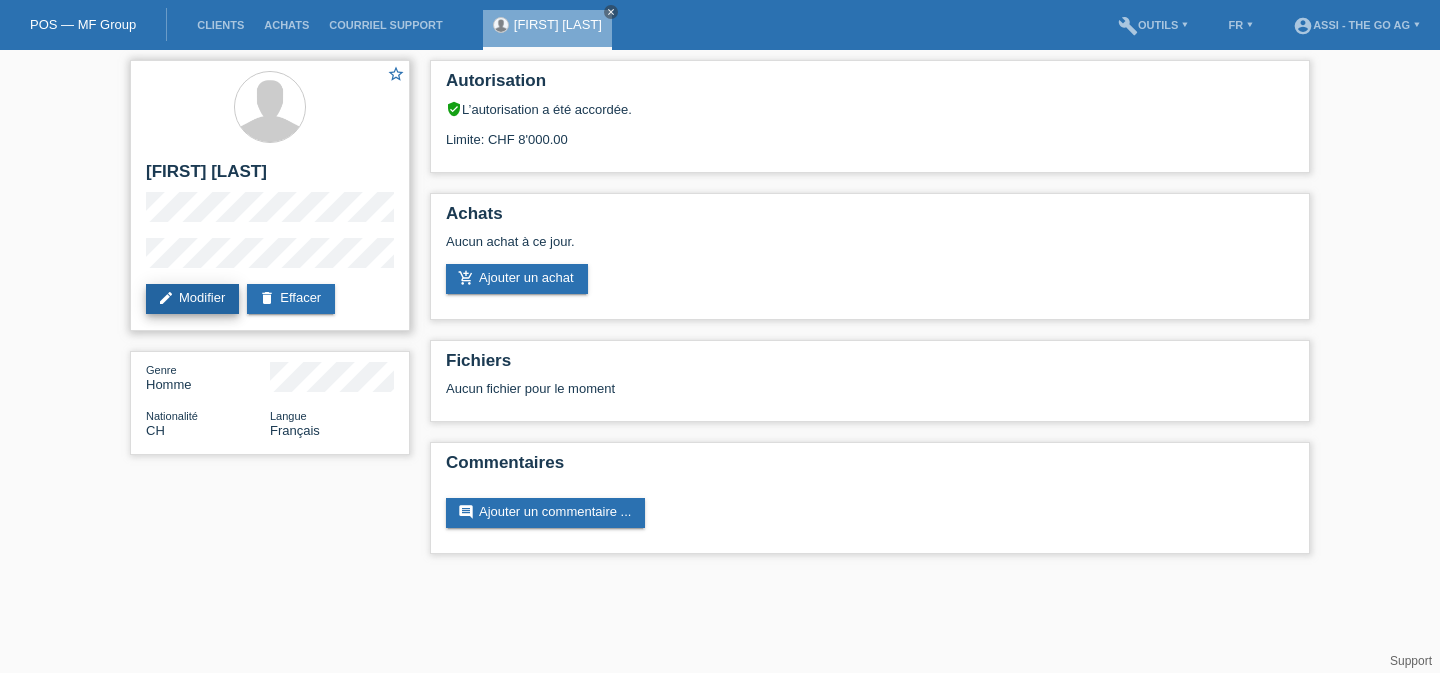 click on "edit  Modifier" at bounding box center [192, 299] 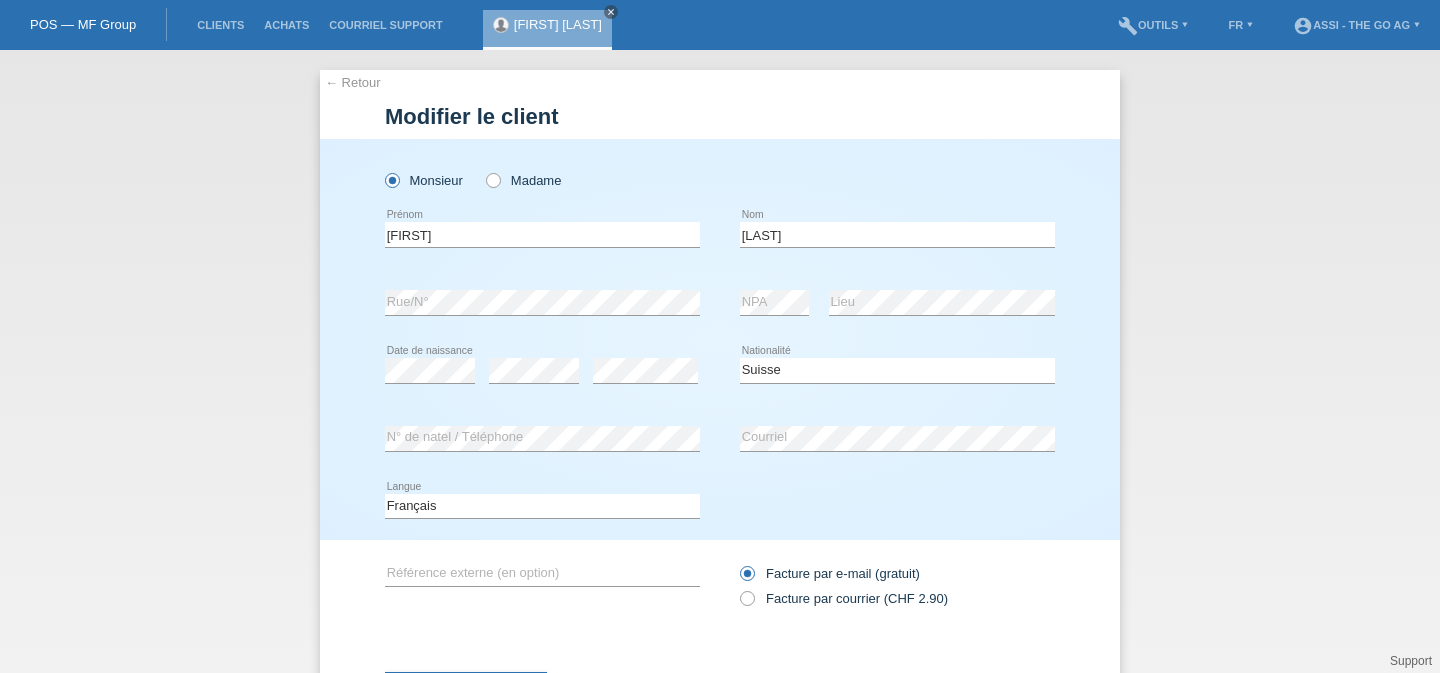 scroll, scrollTop: 0, scrollLeft: 0, axis: both 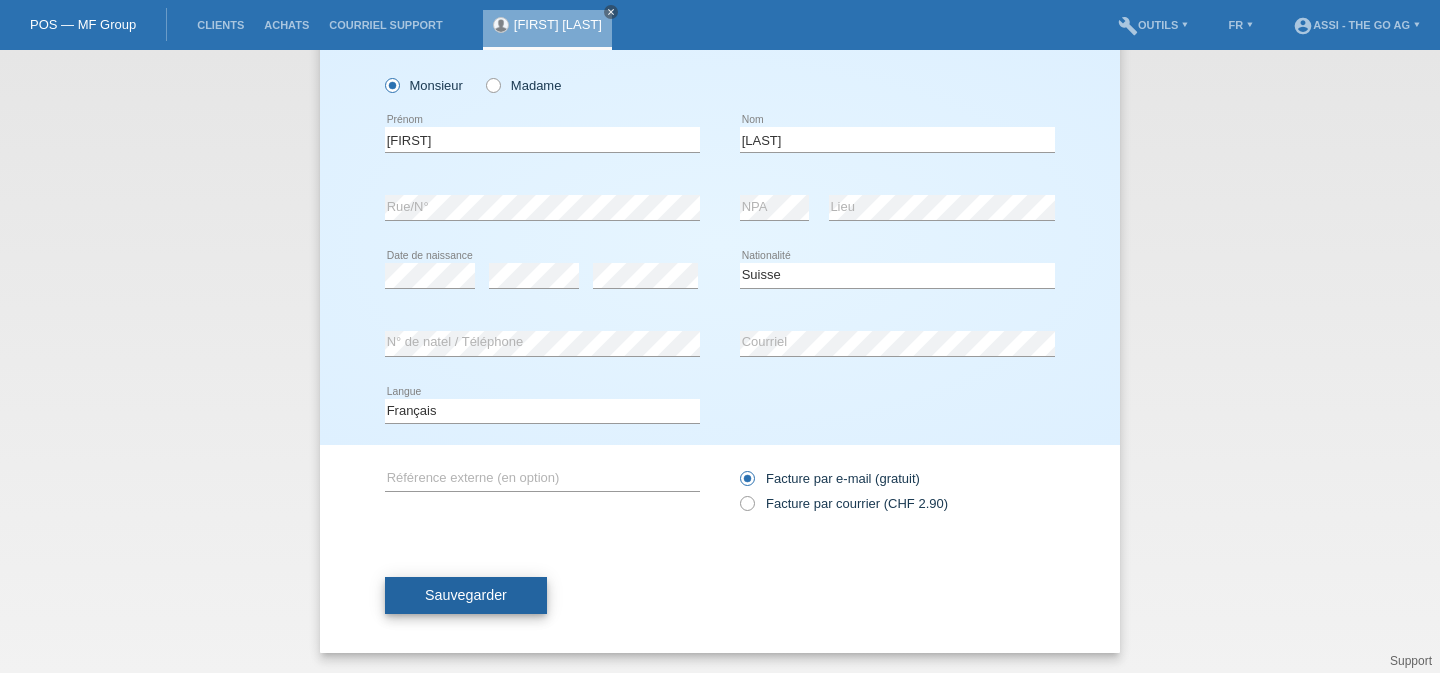 click on "Sauvegarder" at bounding box center [466, 596] 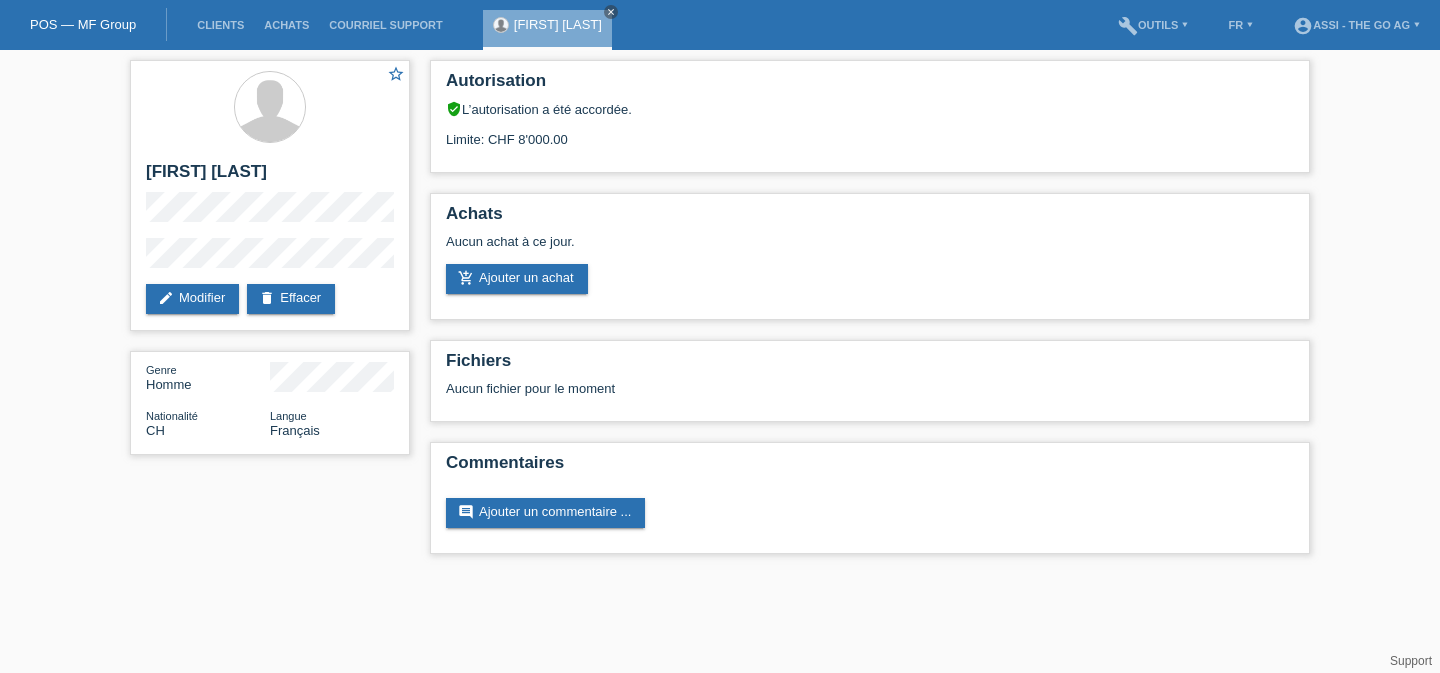 scroll, scrollTop: 0, scrollLeft: 0, axis: both 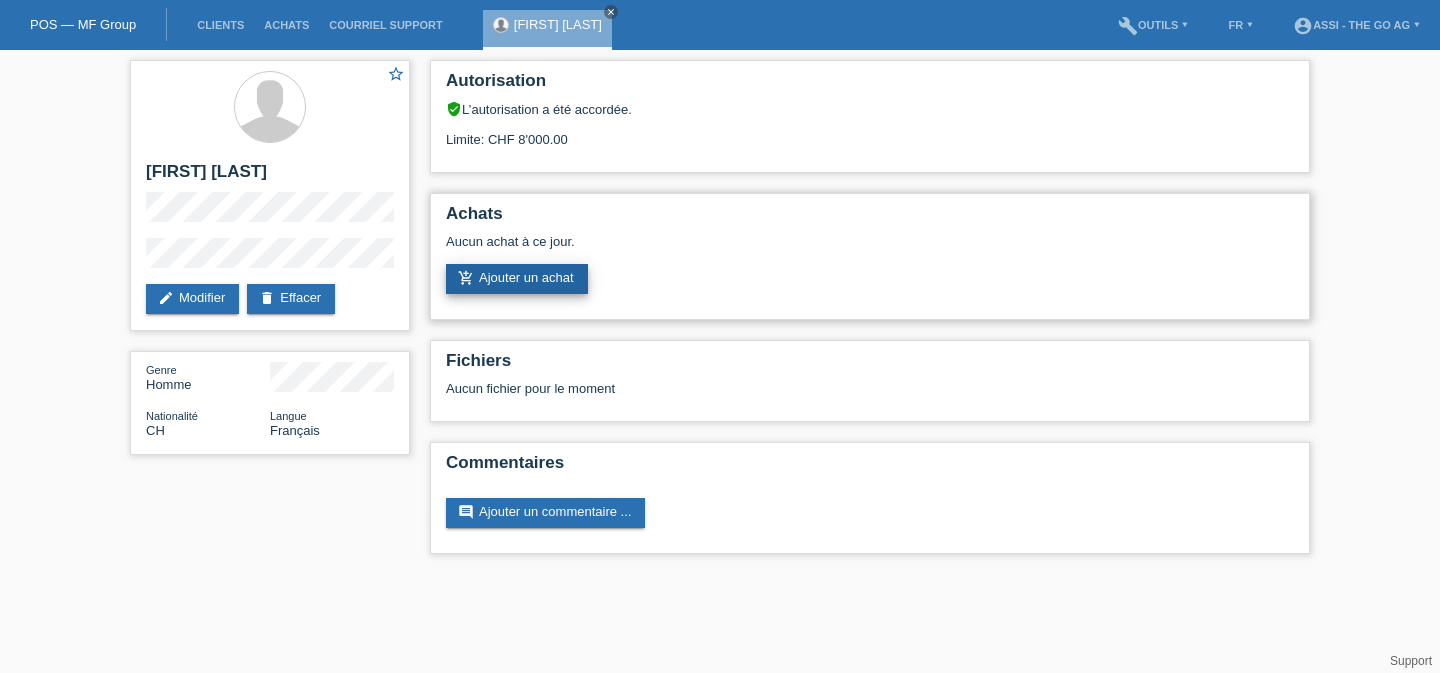 click on "add_shopping_cart  Ajouter un achat" at bounding box center (517, 279) 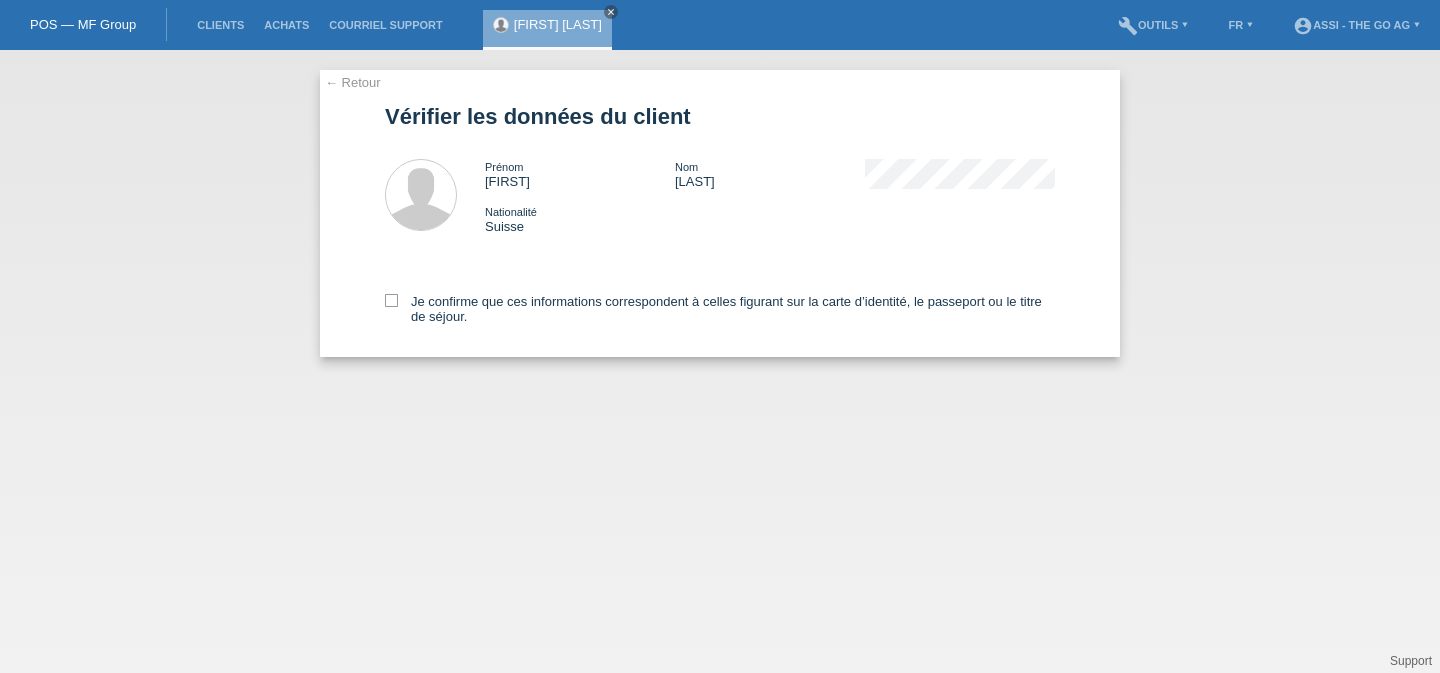 scroll, scrollTop: 0, scrollLeft: 0, axis: both 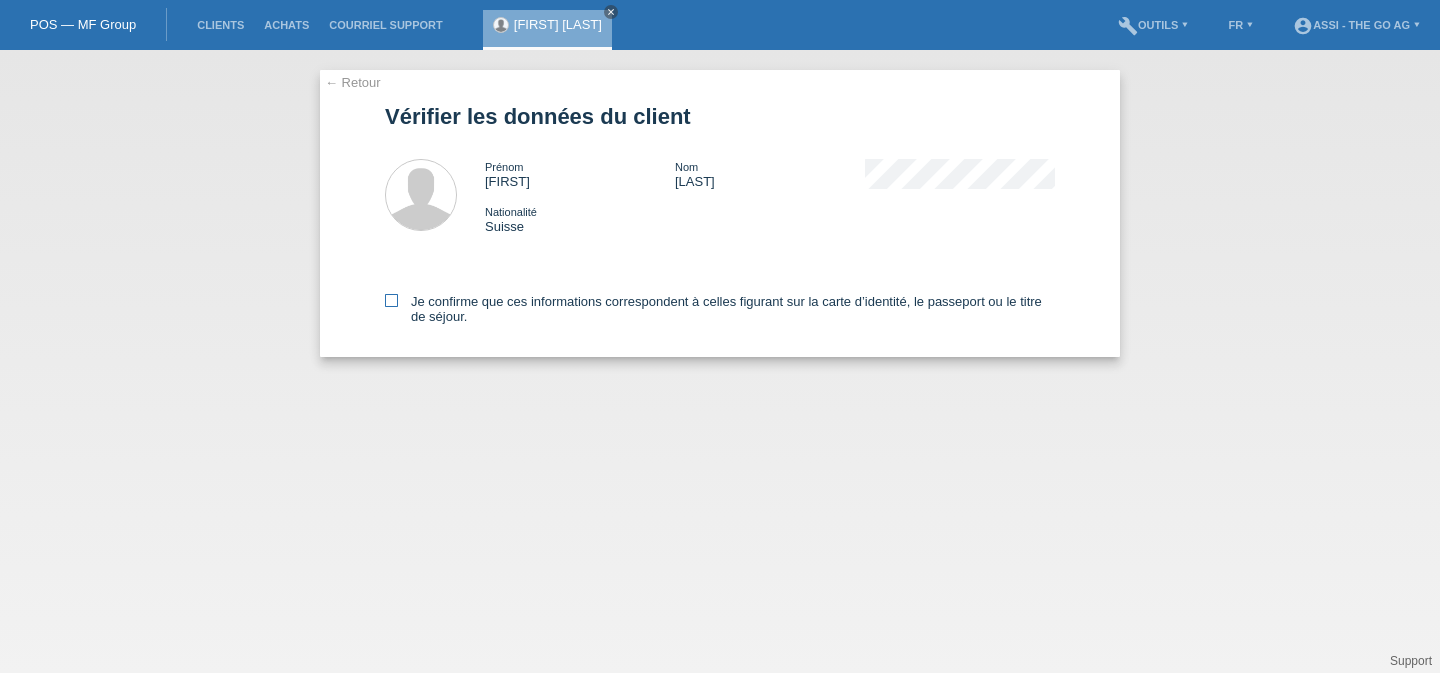 click at bounding box center (391, 300) 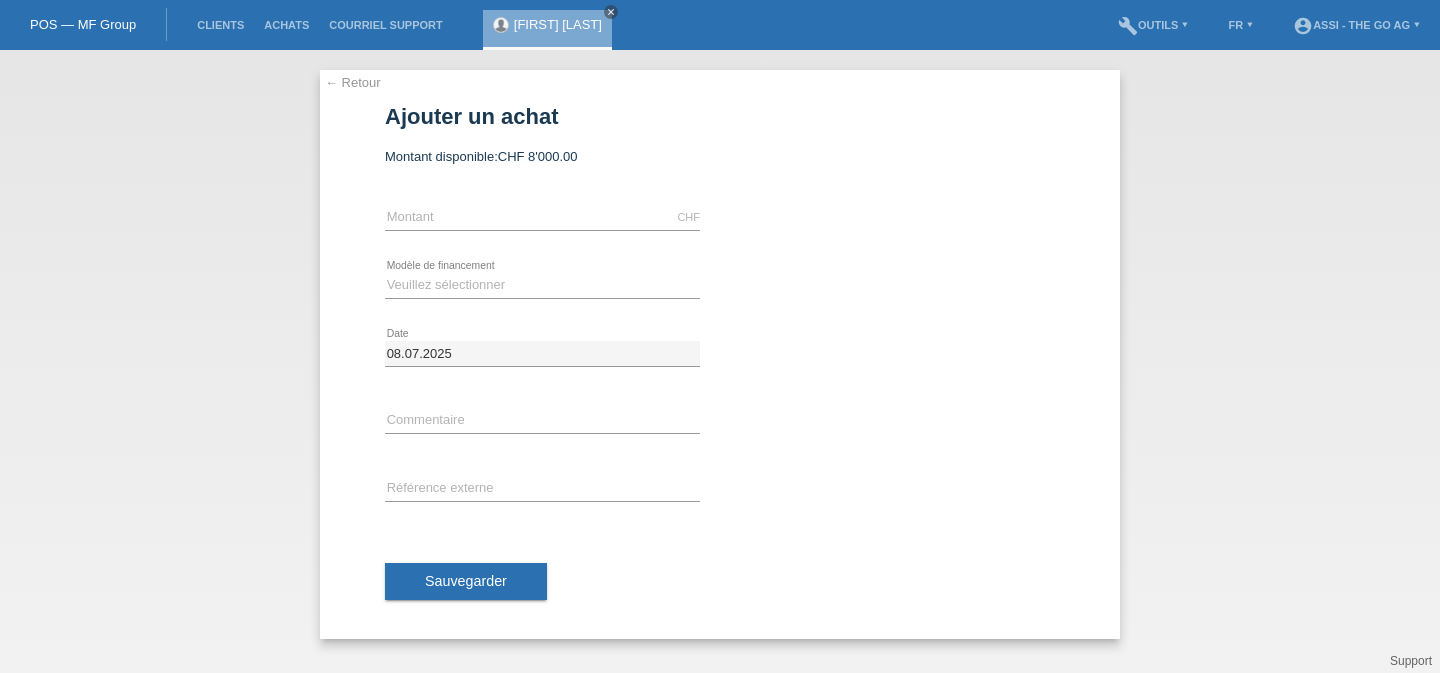 scroll, scrollTop: 0, scrollLeft: 0, axis: both 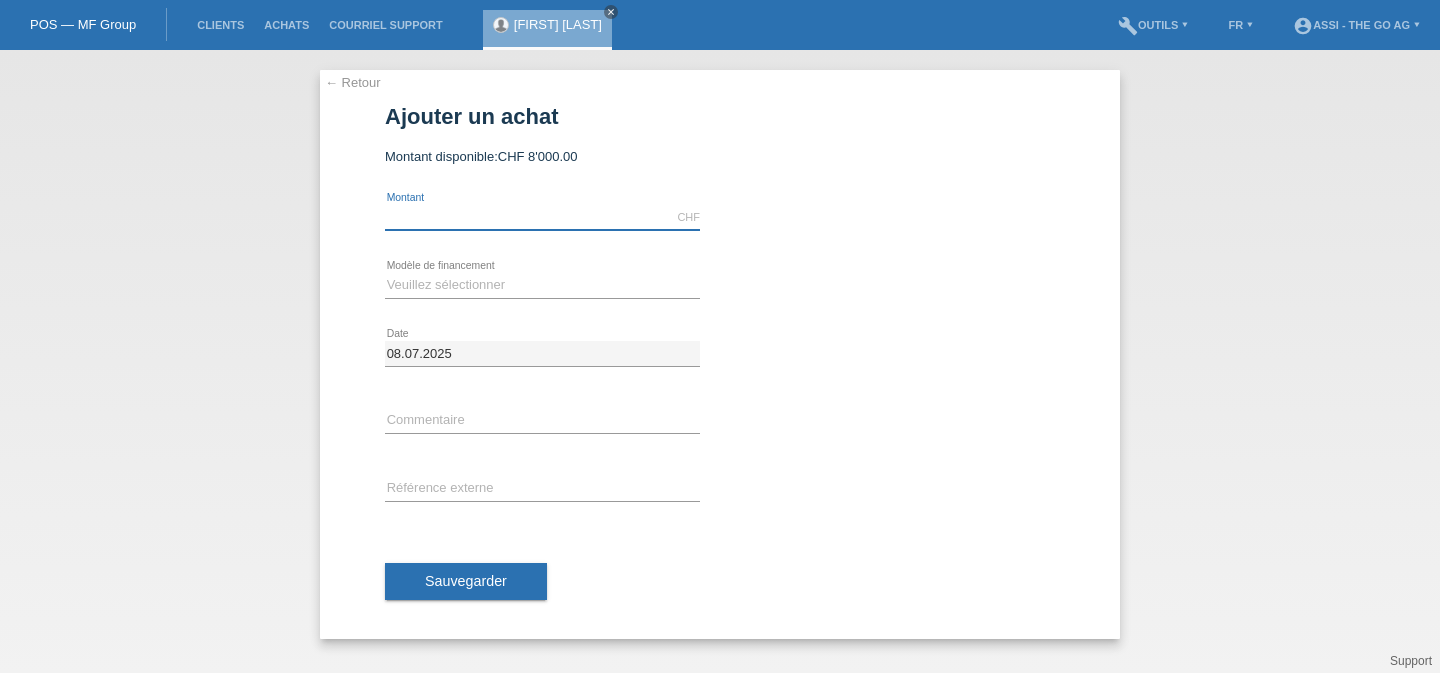 click at bounding box center [542, 217] 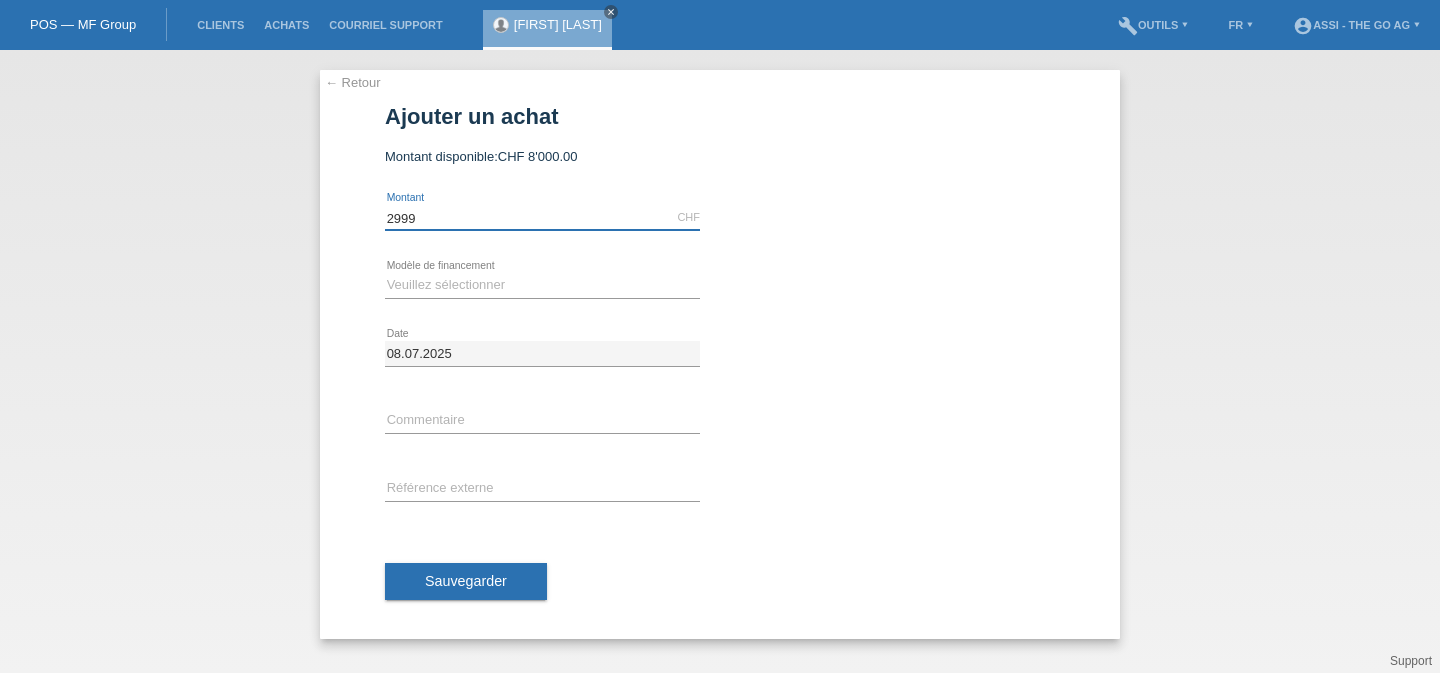 type on "2999" 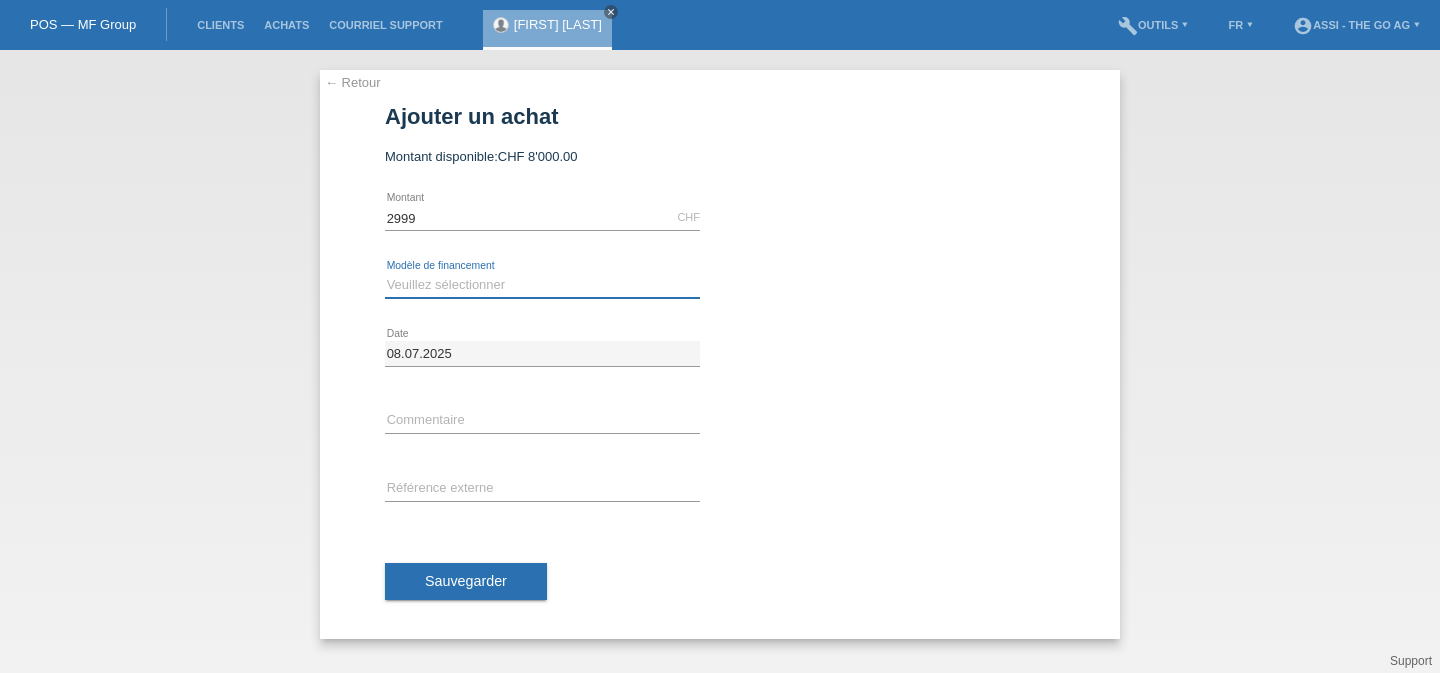 click on "Veuillez sélectionner
Taux fixes
Achat sur facture avec paiement partiel" at bounding box center (542, 285) 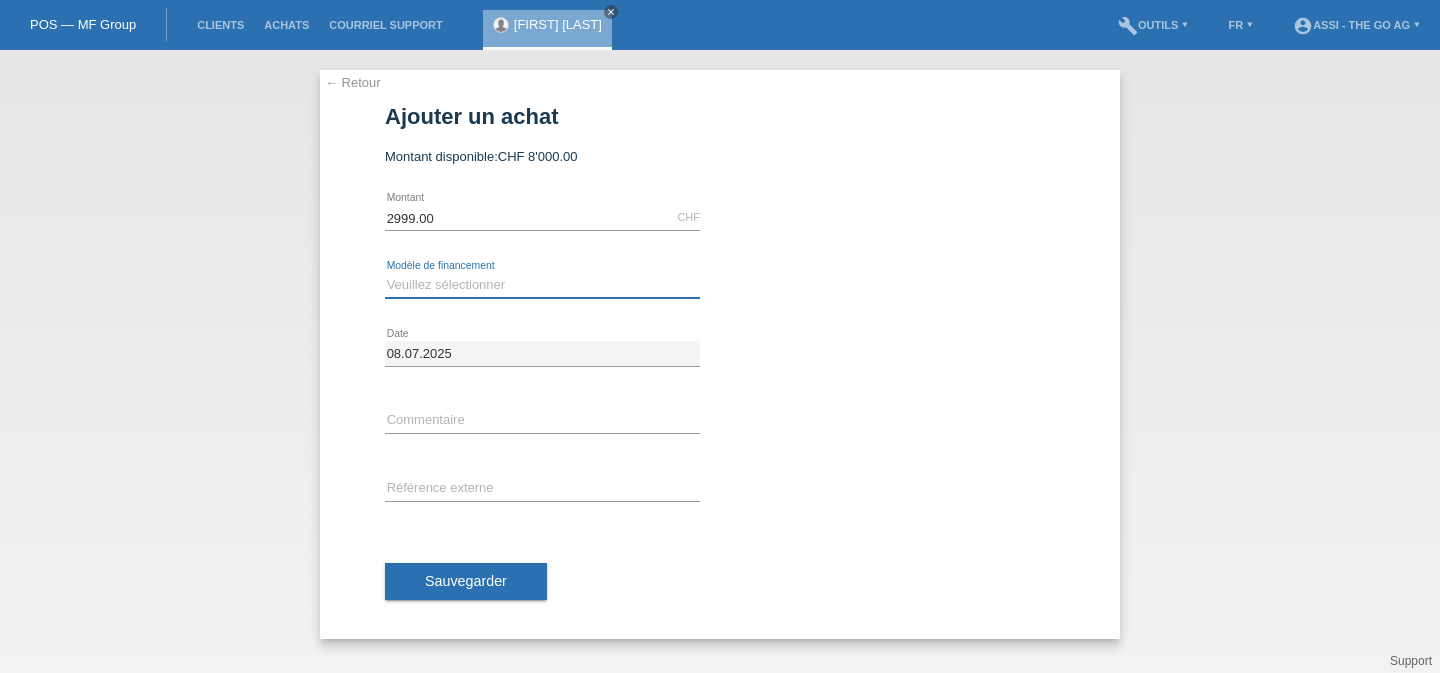 select on "118" 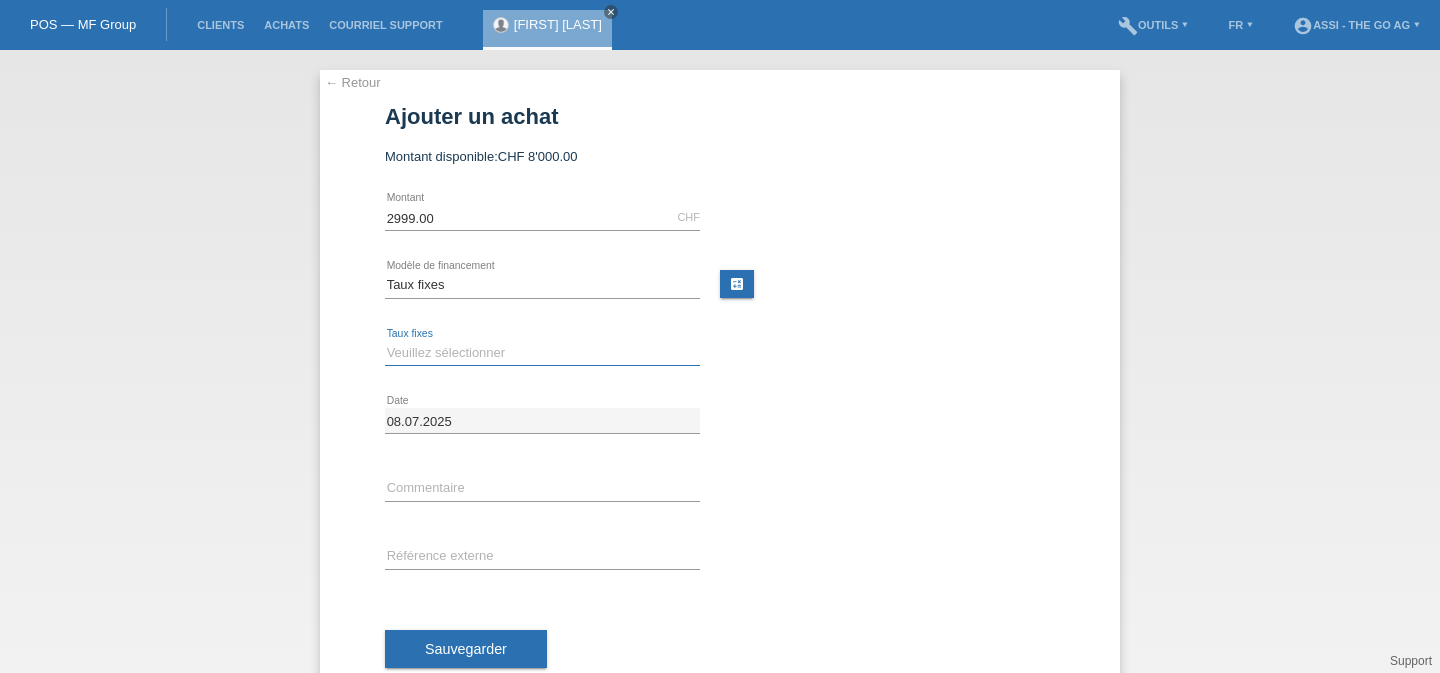 click on "Veuillez sélectionner
4 versements
5 versements
6 versements
7 versements
8 versements
9 versements
10 versements 11 versements 12 versements 24 versements 36 versements 48 versements" at bounding box center [542, 353] 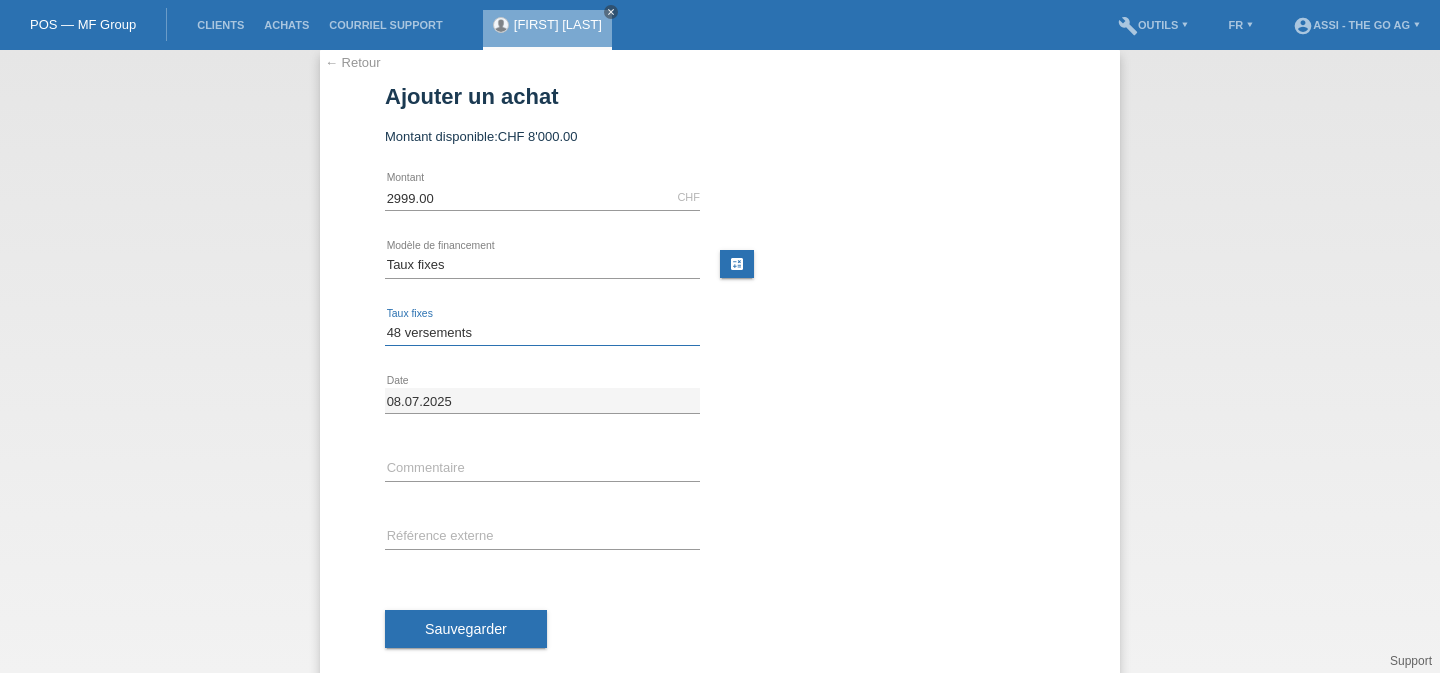 scroll, scrollTop: 42, scrollLeft: 0, axis: vertical 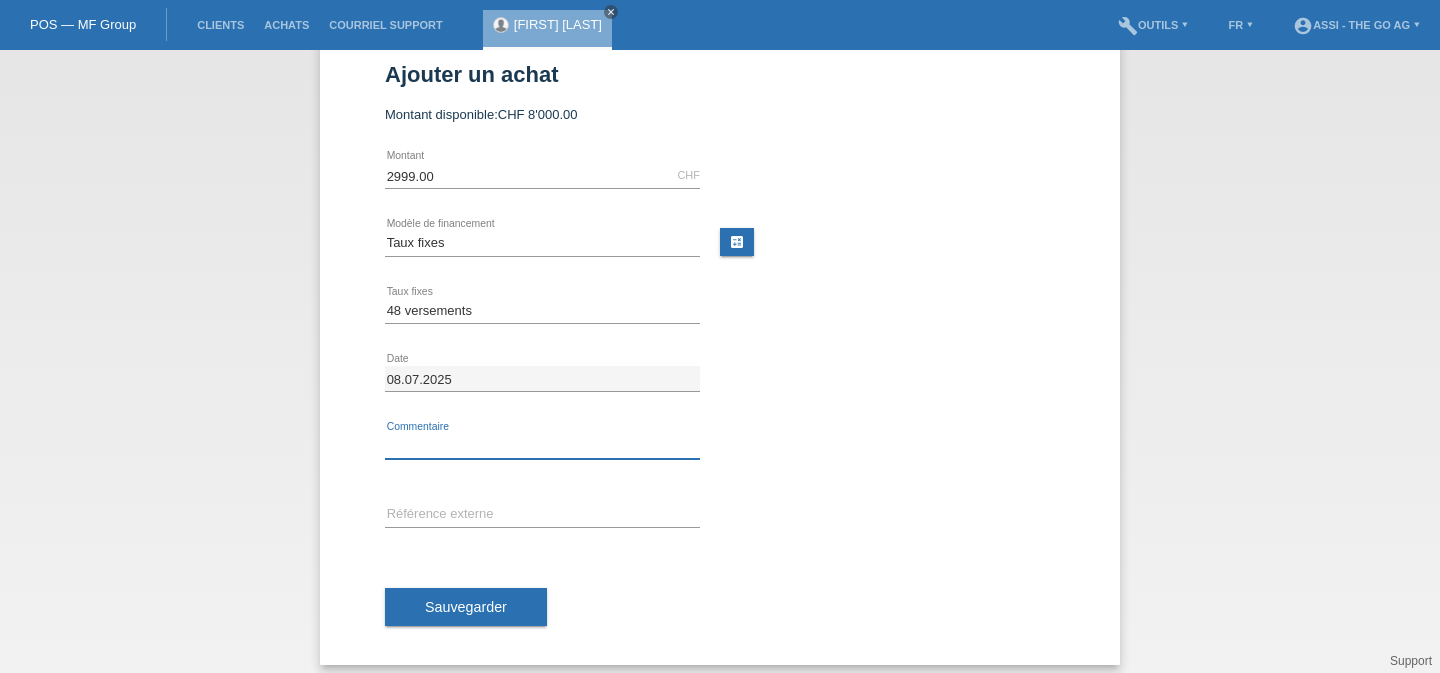 click at bounding box center (542, 446) 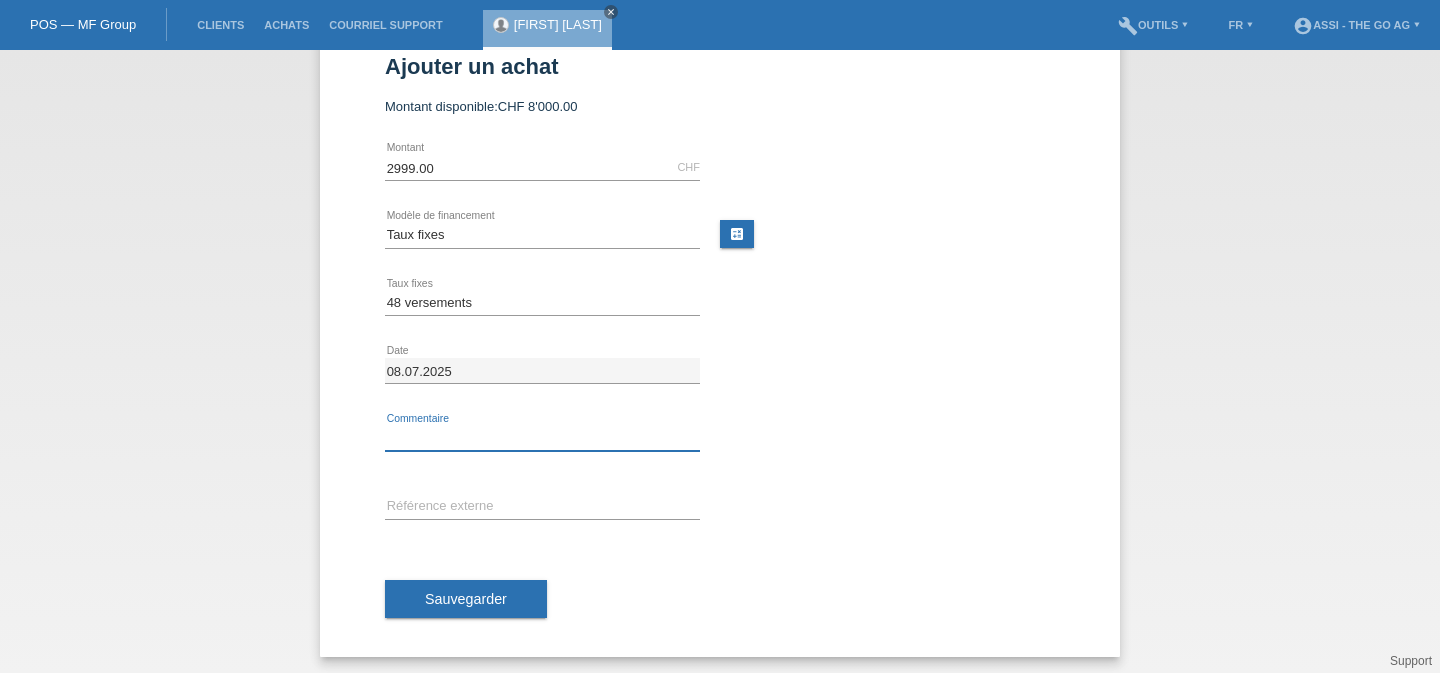 scroll, scrollTop: 54, scrollLeft: 0, axis: vertical 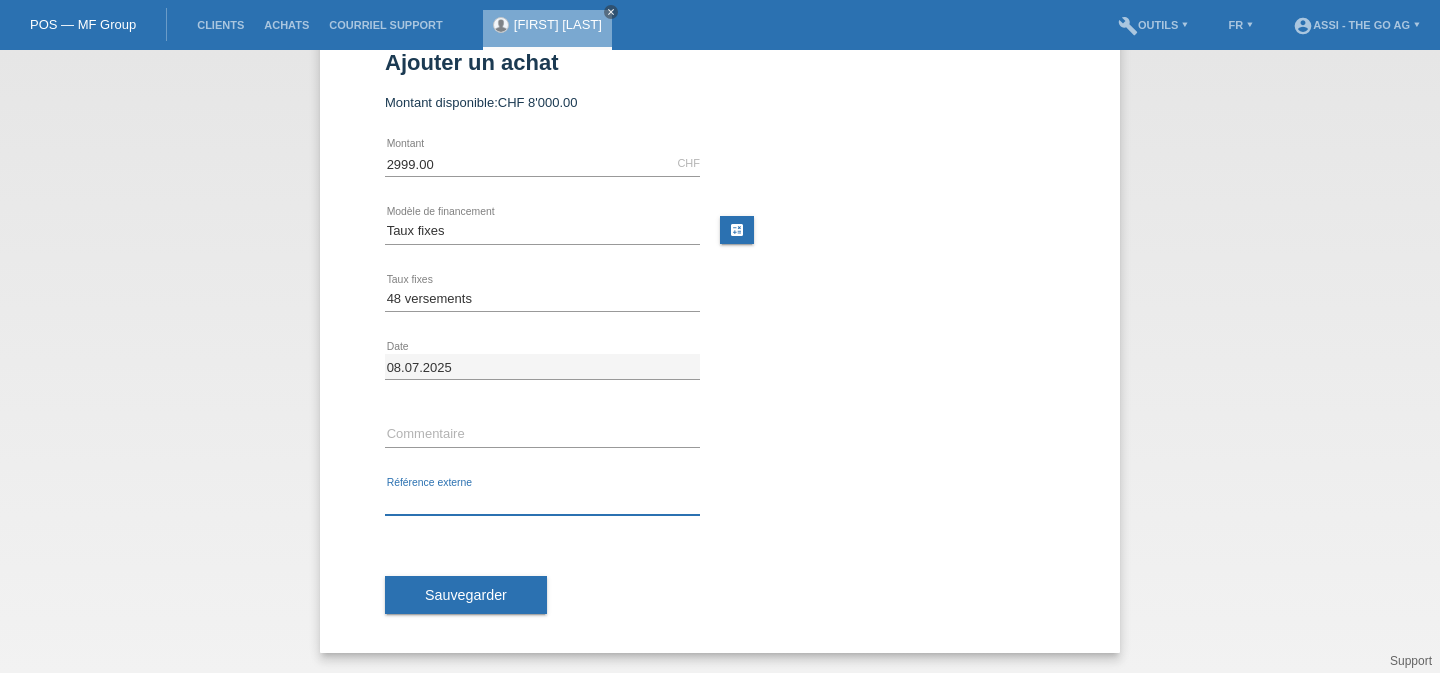 click at bounding box center (542, 502) 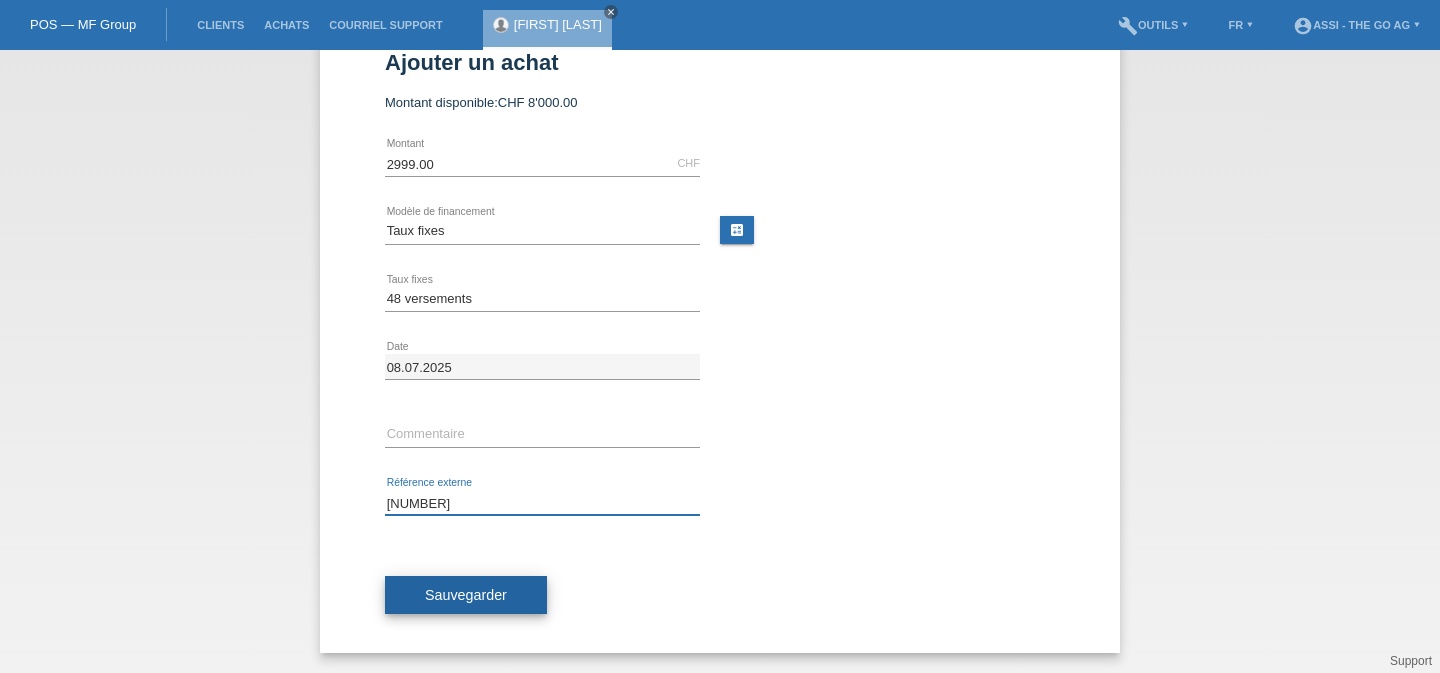 type on "S11235" 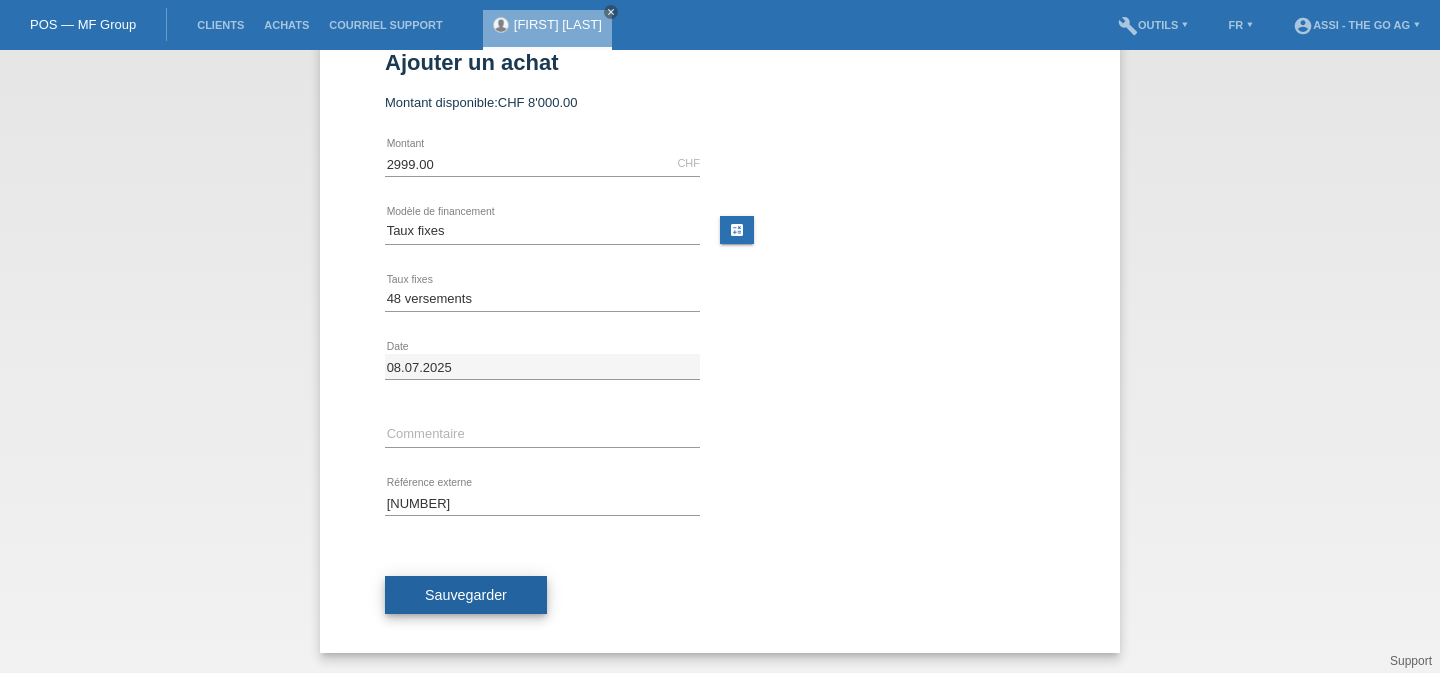 click on "Sauvegarder" at bounding box center [466, 595] 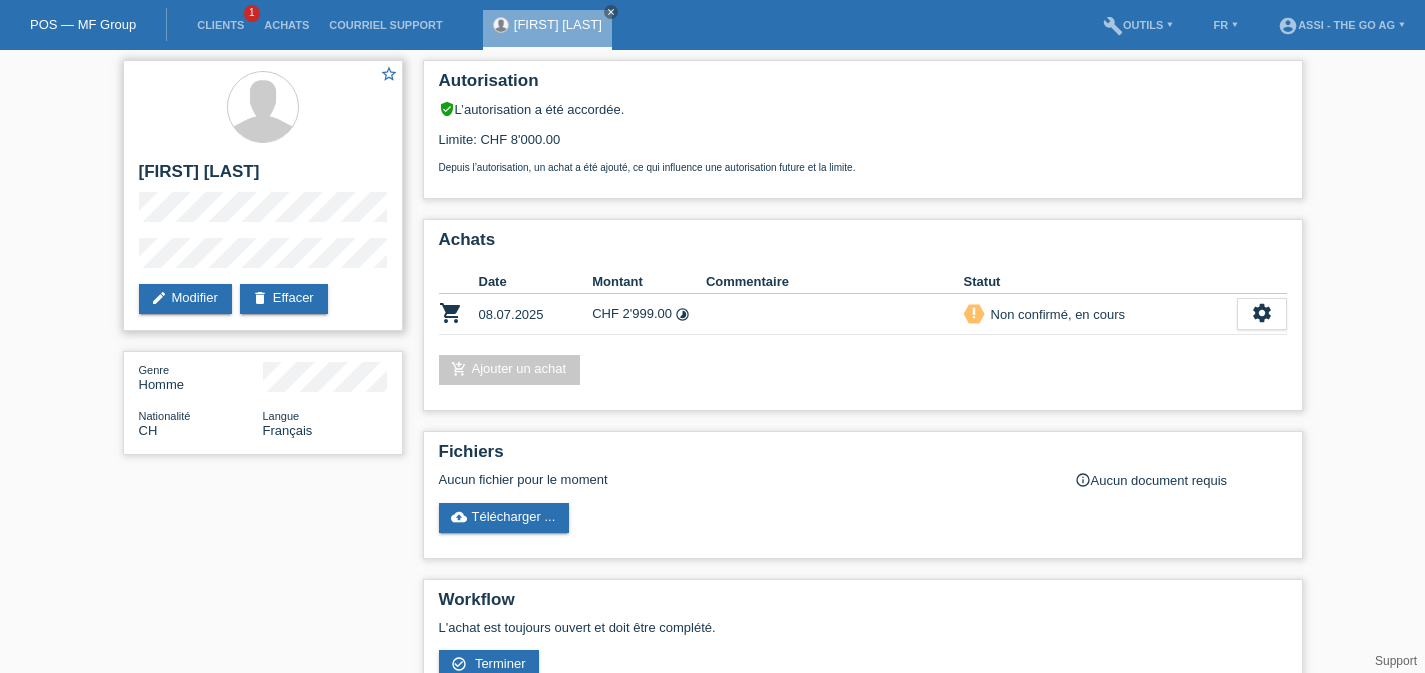 scroll, scrollTop: 0, scrollLeft: 0, axis: both 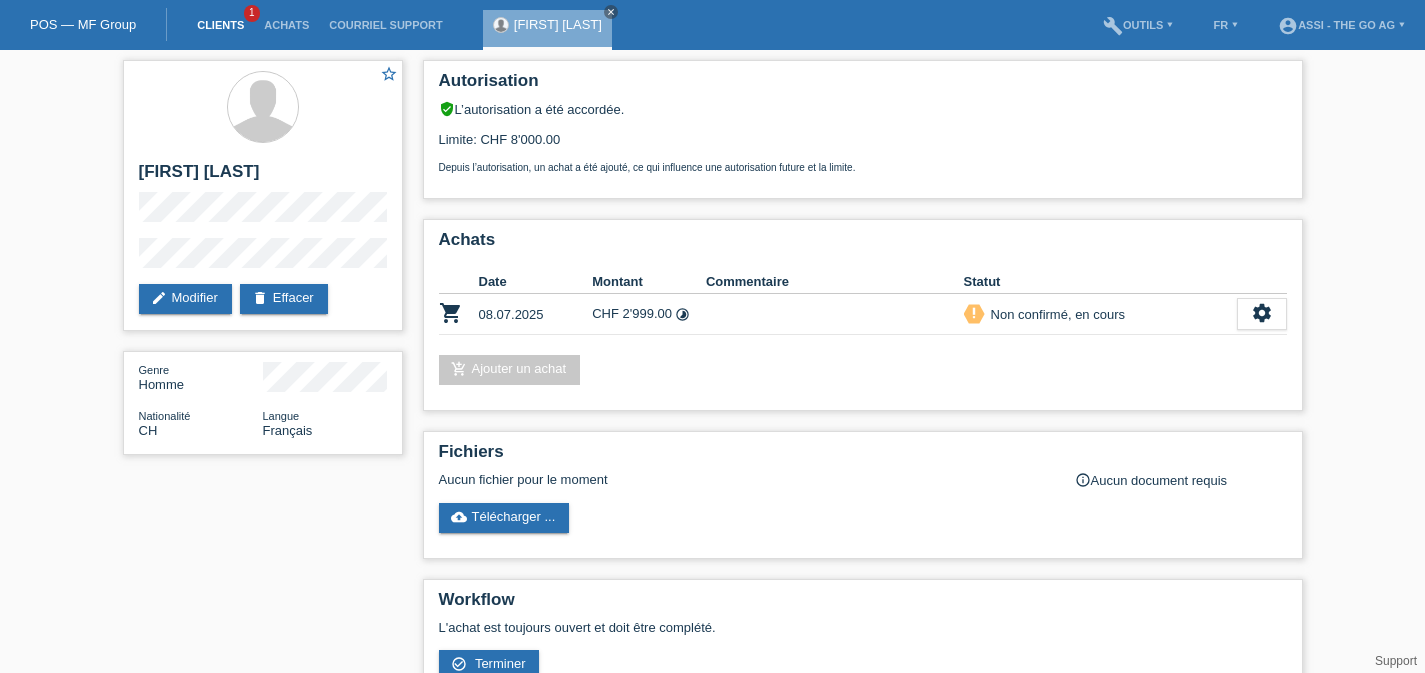click on "Clients" at bounding box center [220, 25] 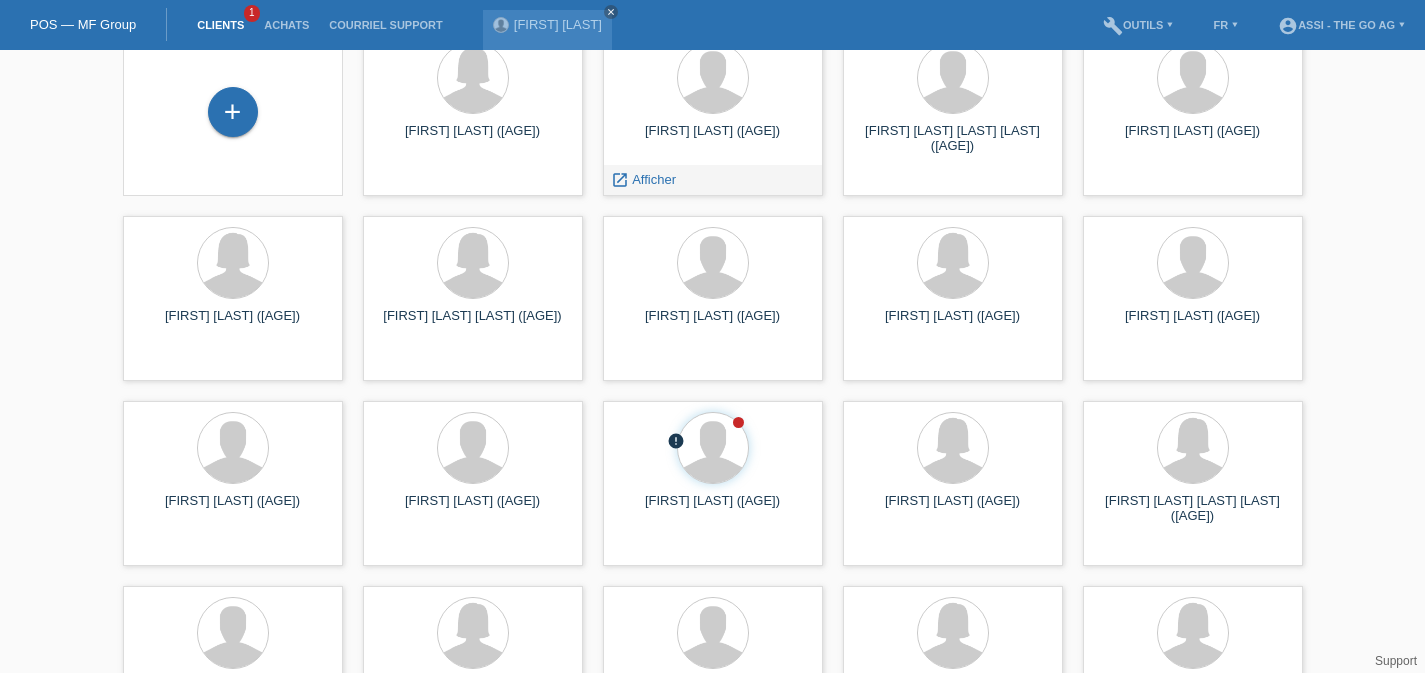 scroll, scrollTop: 0, scrollLeft: 0, axis: both 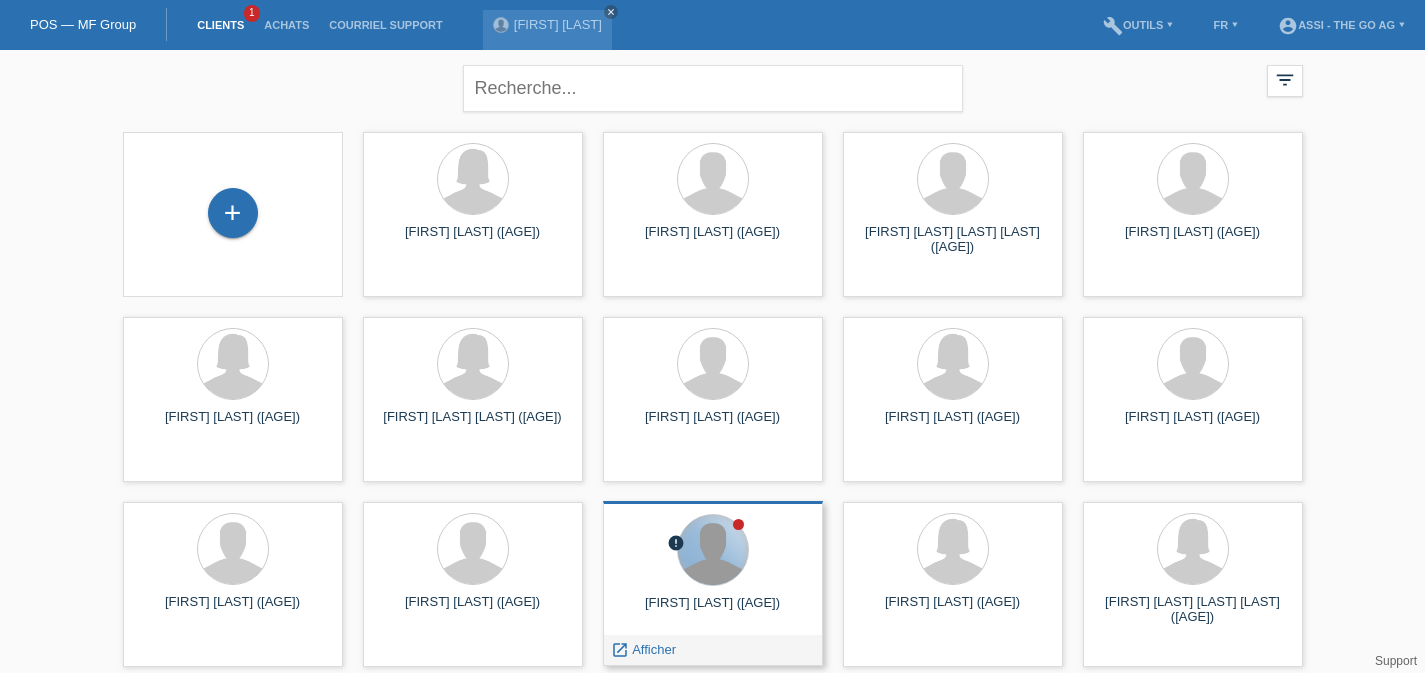 click at bounding box center [713, 550] 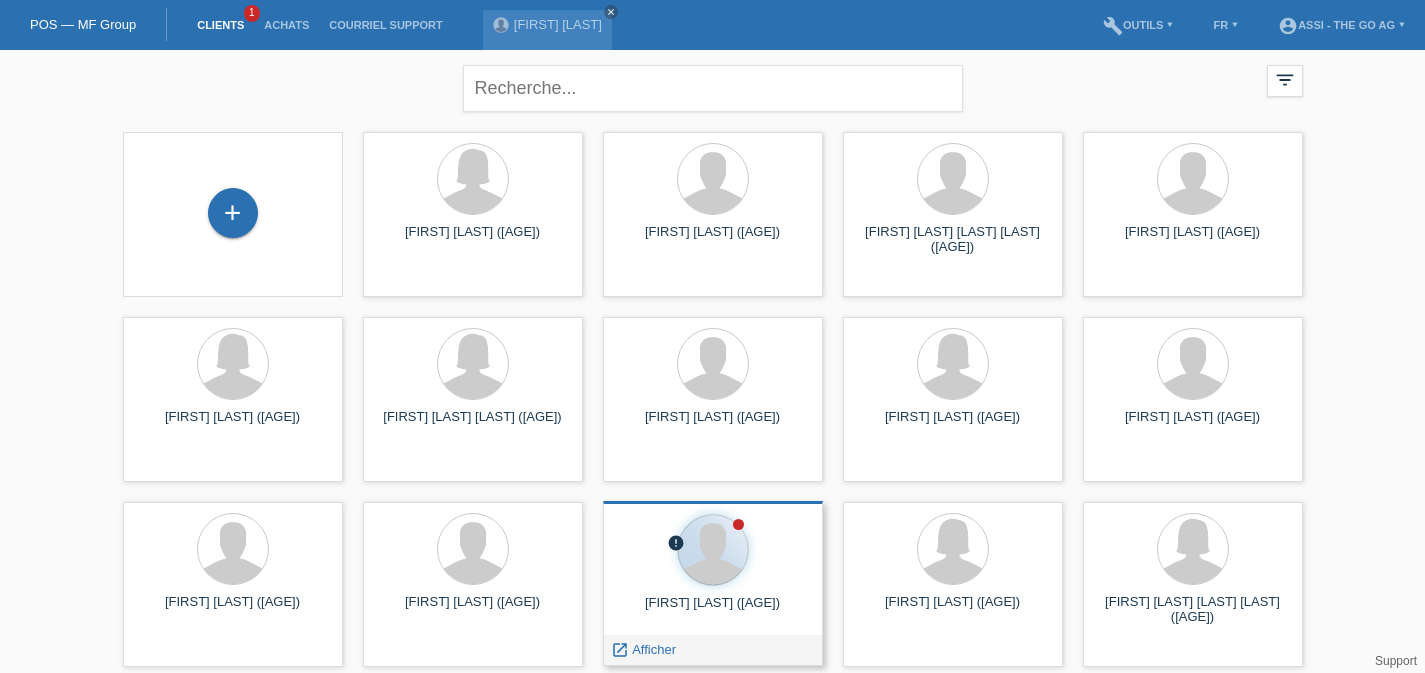 click at bounding box center [473, 180] 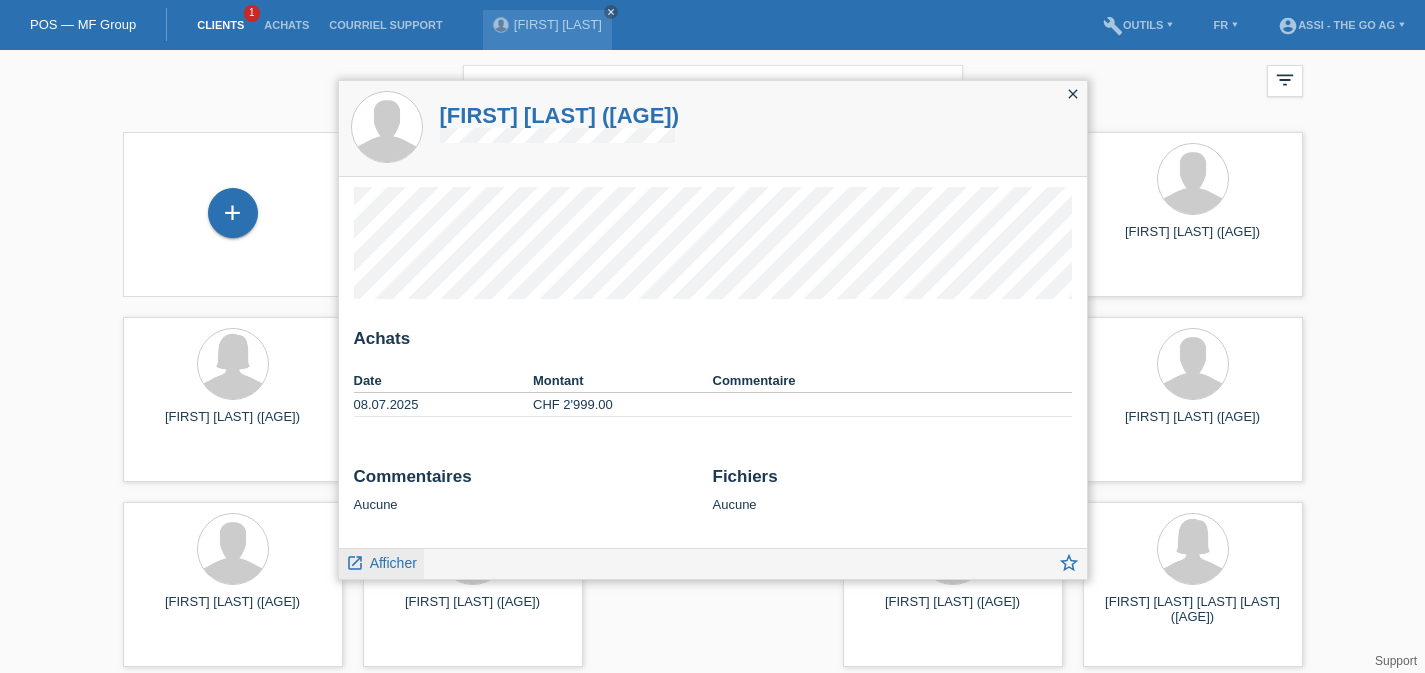 click on "Afficher" at bounding box center [393, 563] 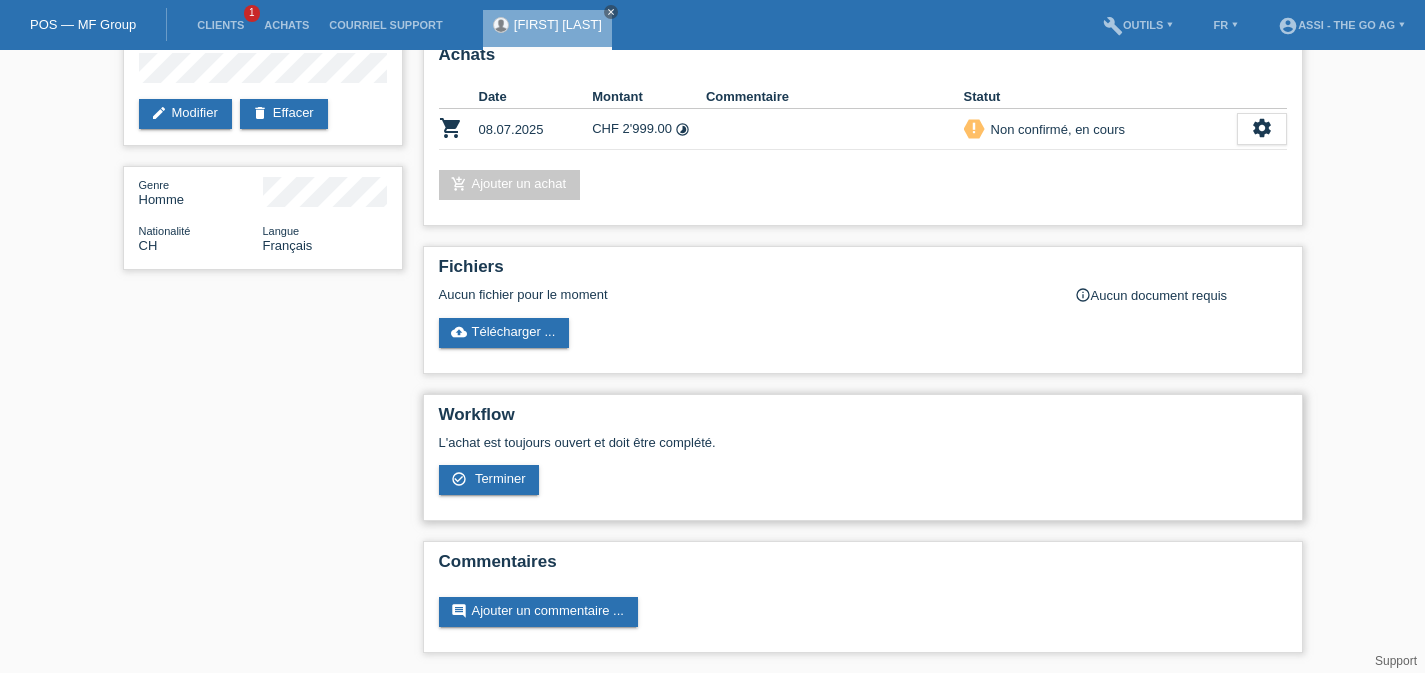 scroll, scrollTop: 187, scrollLeft: 0, axis: vertical 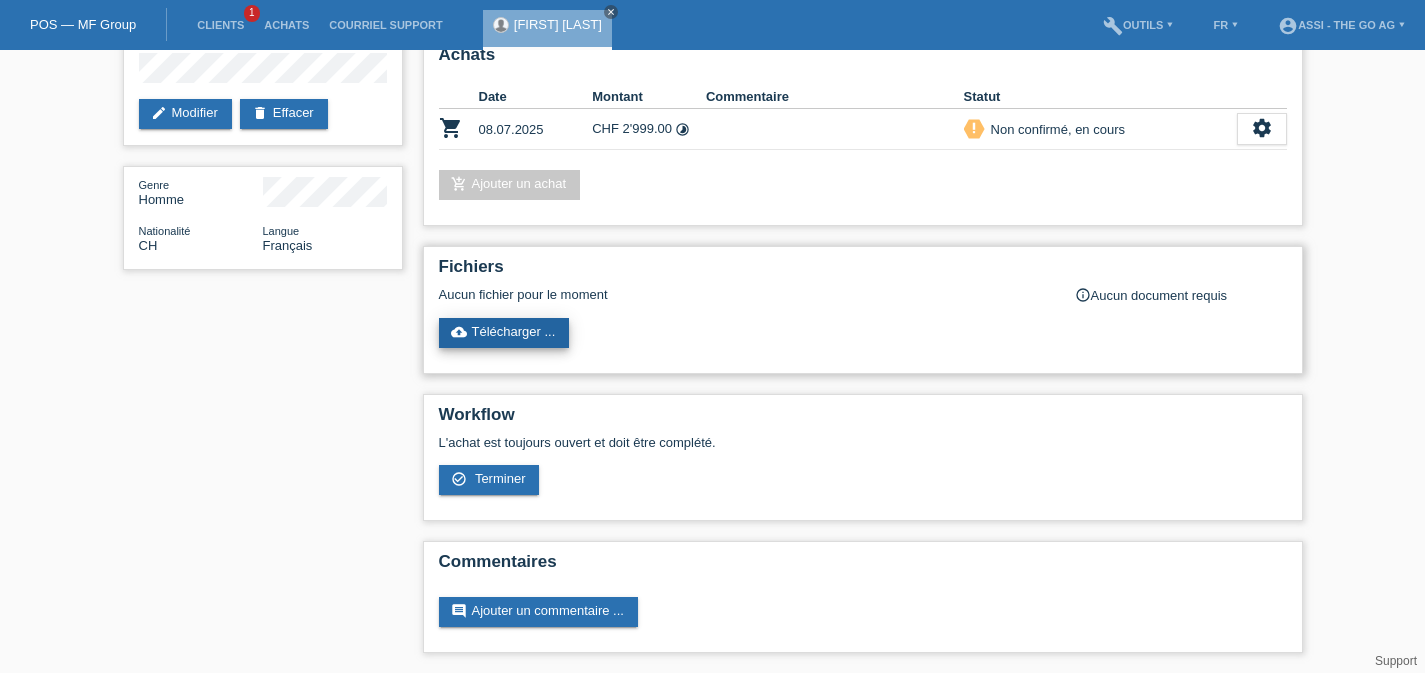 click on "cloud_upload  Télécharger ..." at bounding box center [504, 333] 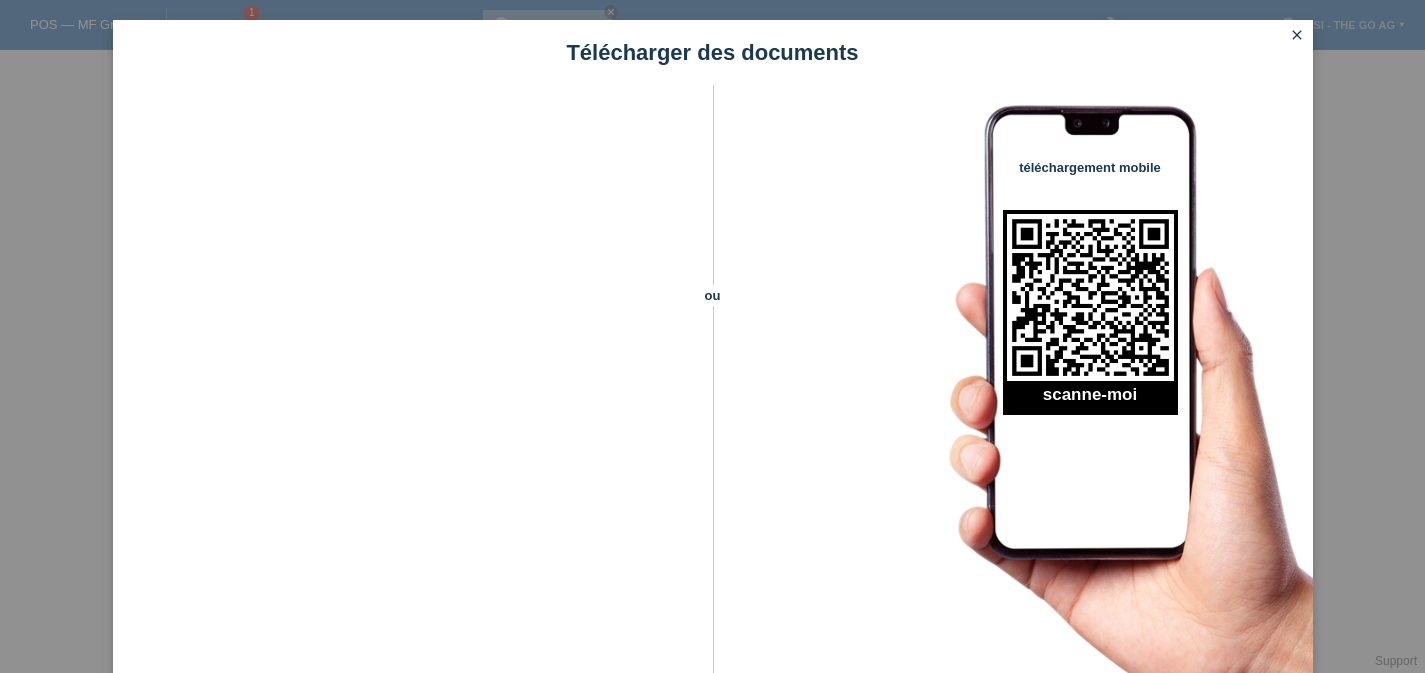 click on "Télécharger des documents
ou
téléchargement mobile
scanne-moi
close" at bounding box center (712, 336) 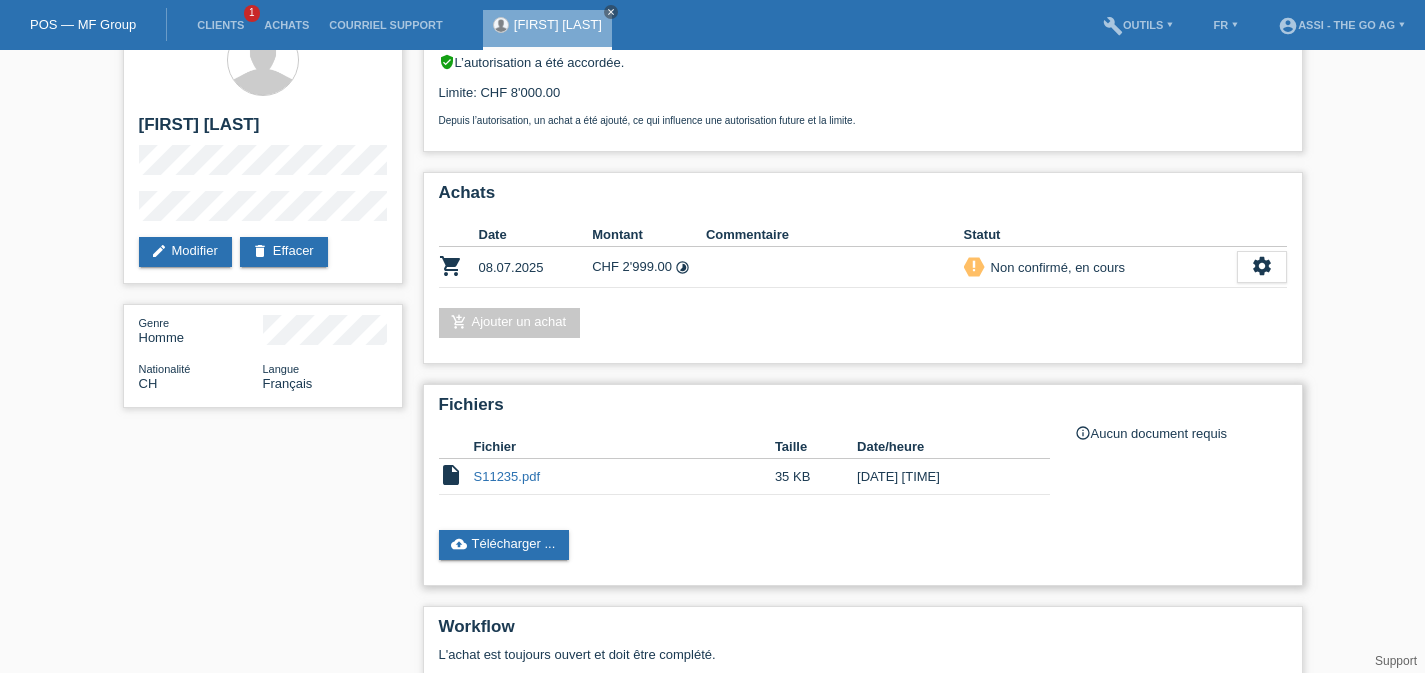 scroll, scrollTop: 262, scrollLeft: 0, axis: vertical 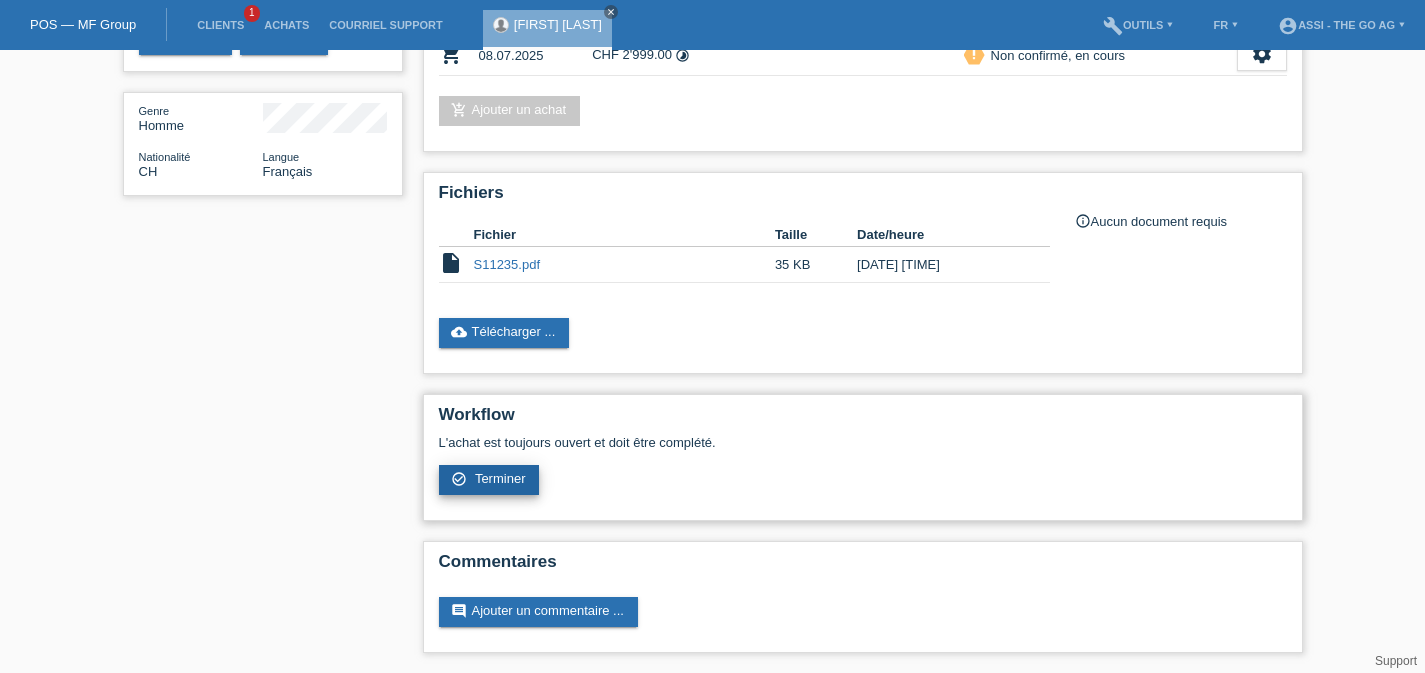 click on "Terminer" at bounding box center (500, 478) 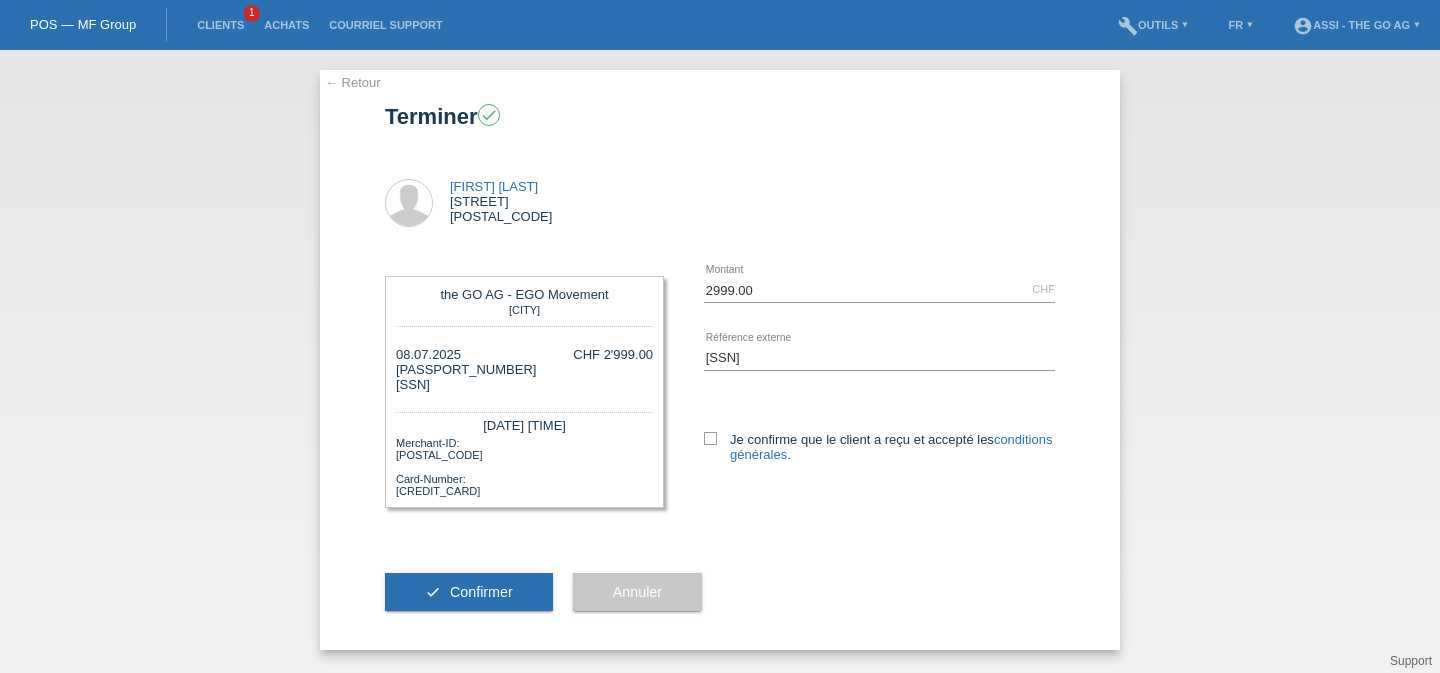 scroll, scrollTop: 0, scrollLeft: 0, axis: both 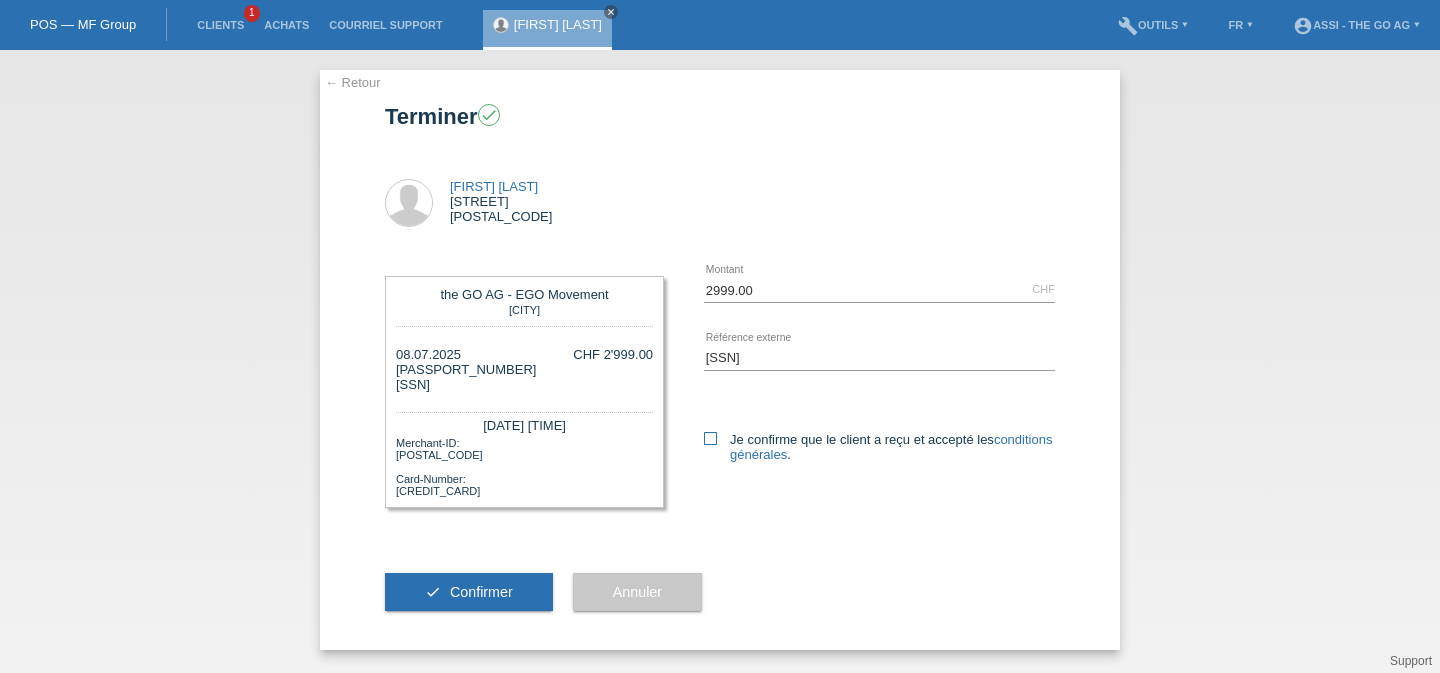 click at bounding box center [710, 438] 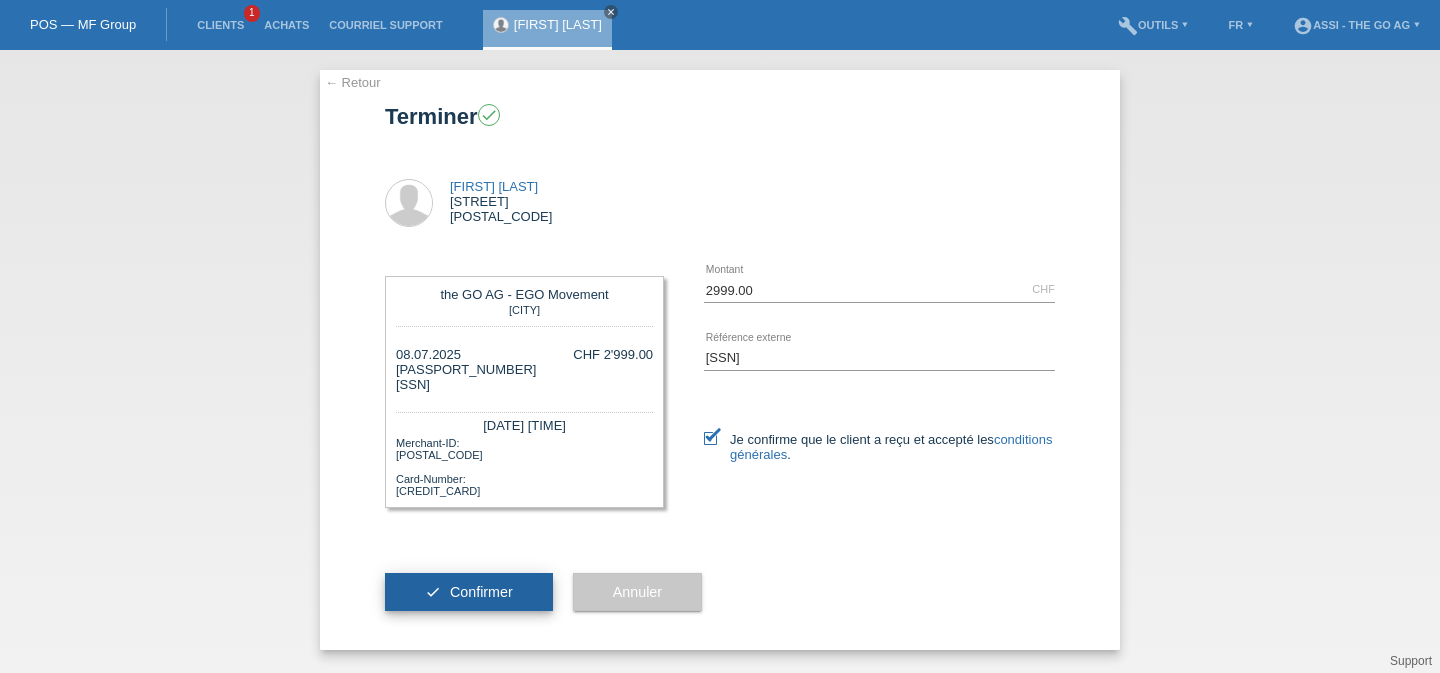 click on "Confirmer" at bounding box center (481, 592) 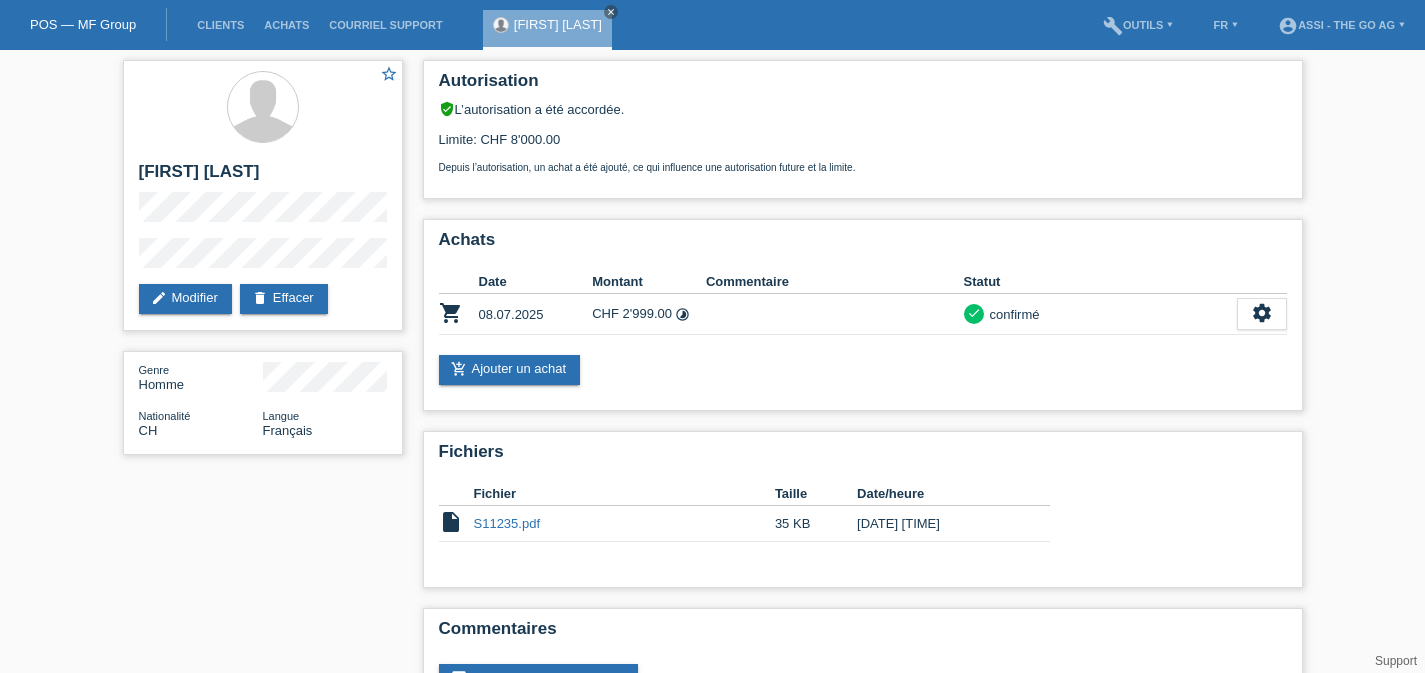 scroll, scrollTop: 0, scrollLeft: 0, axis: both 